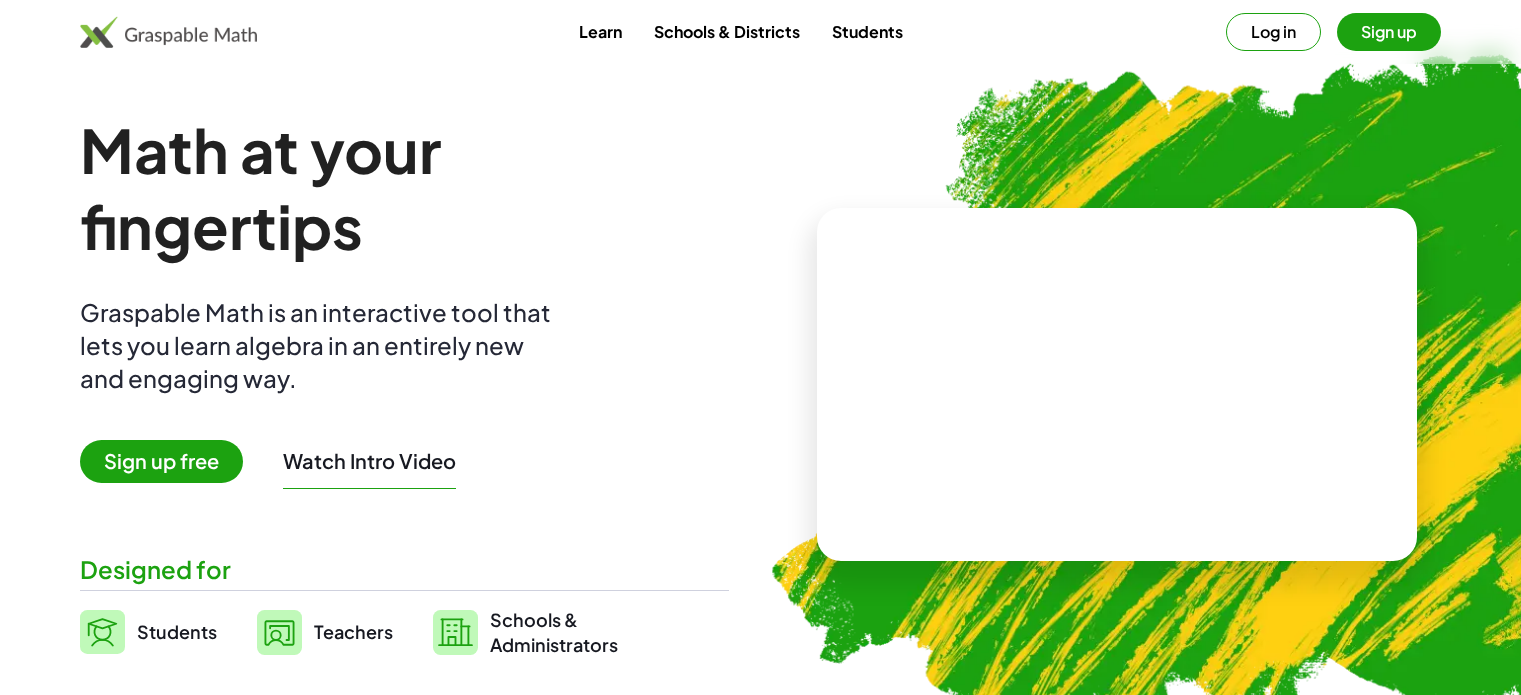 scroll, scrollTop: 0, scrollLeft: 0, axis: both 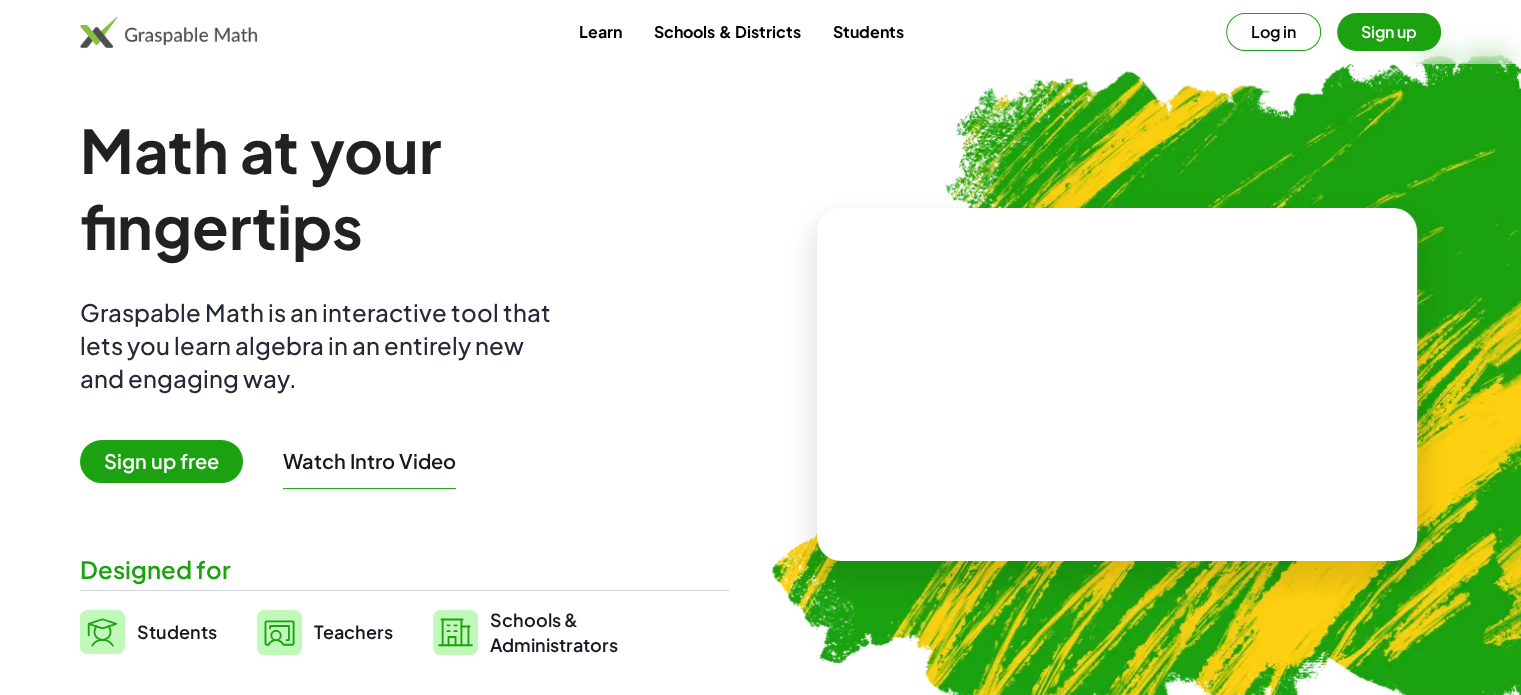 click on "Sign up" at bounding box center [1389, 32] 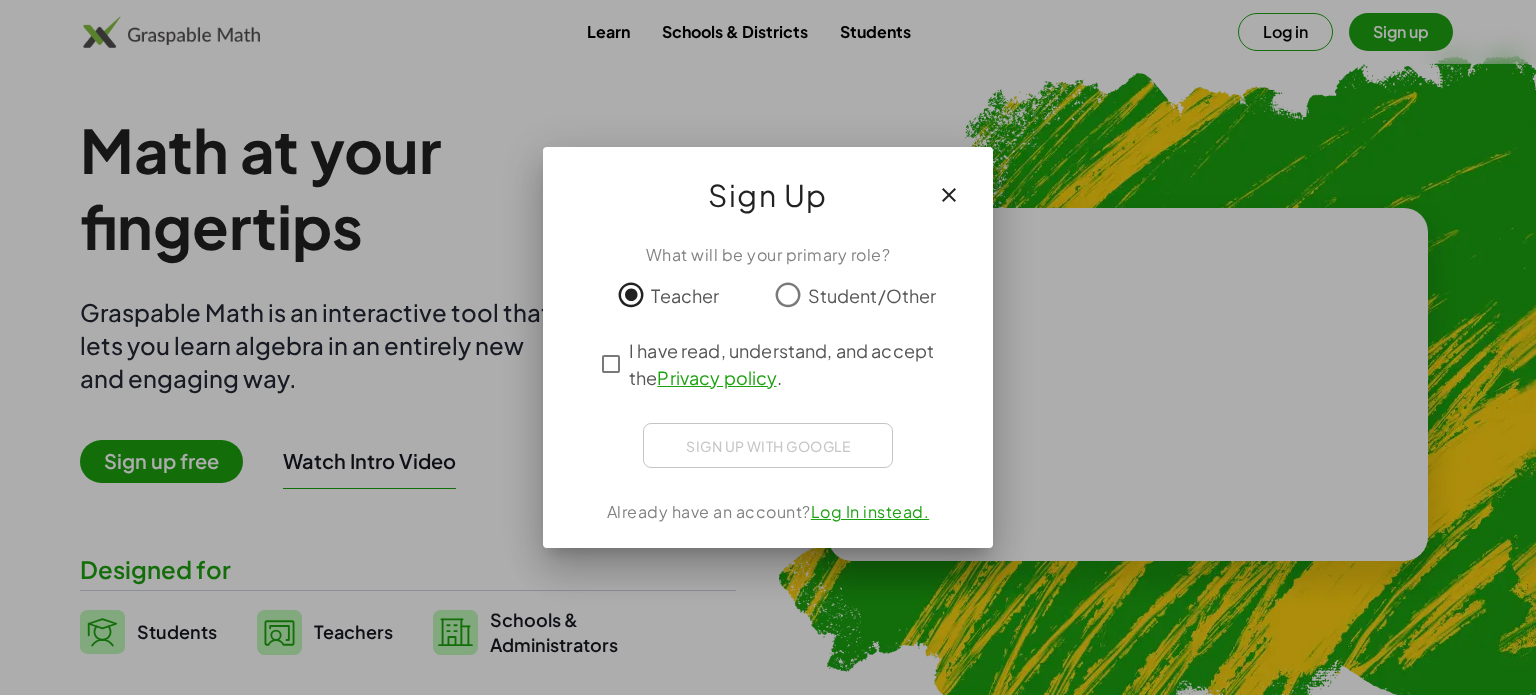 click on "Privacy policy" 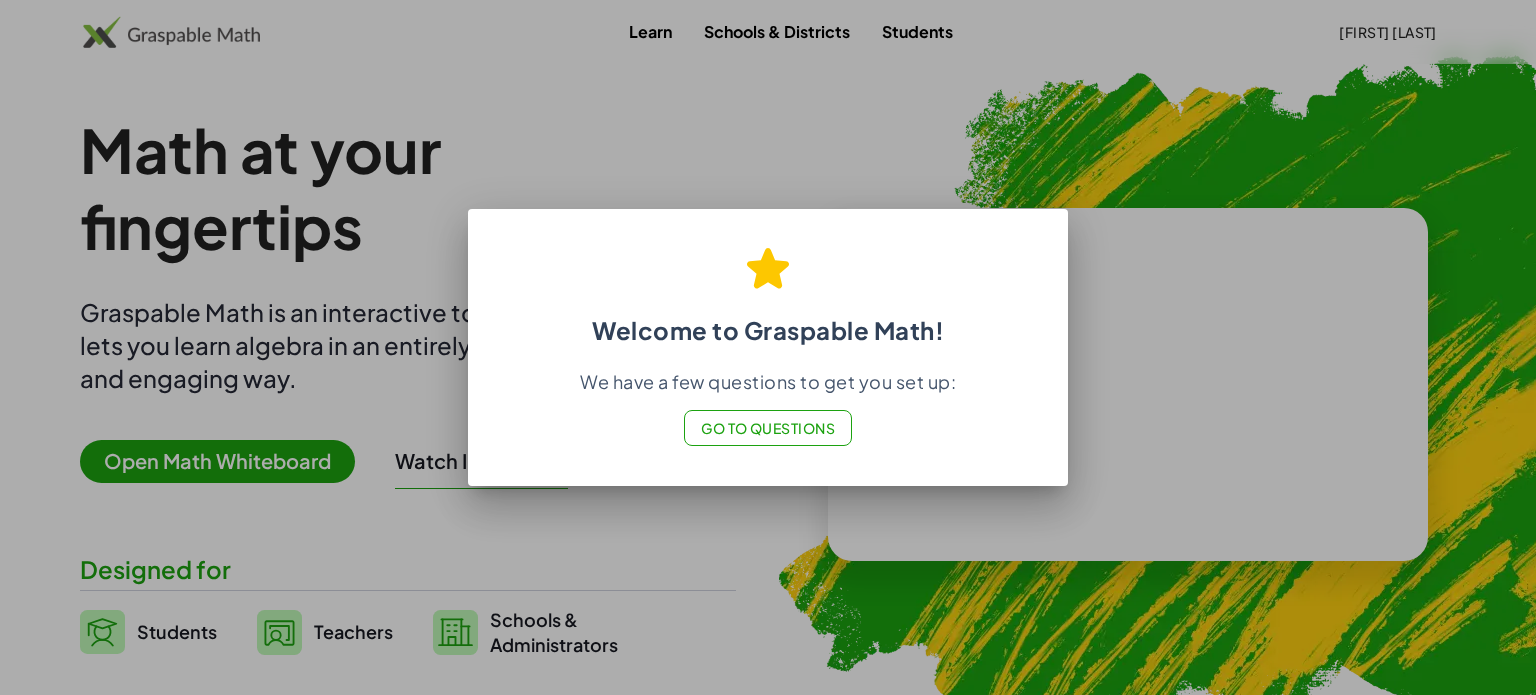 click on "Go to Questions" 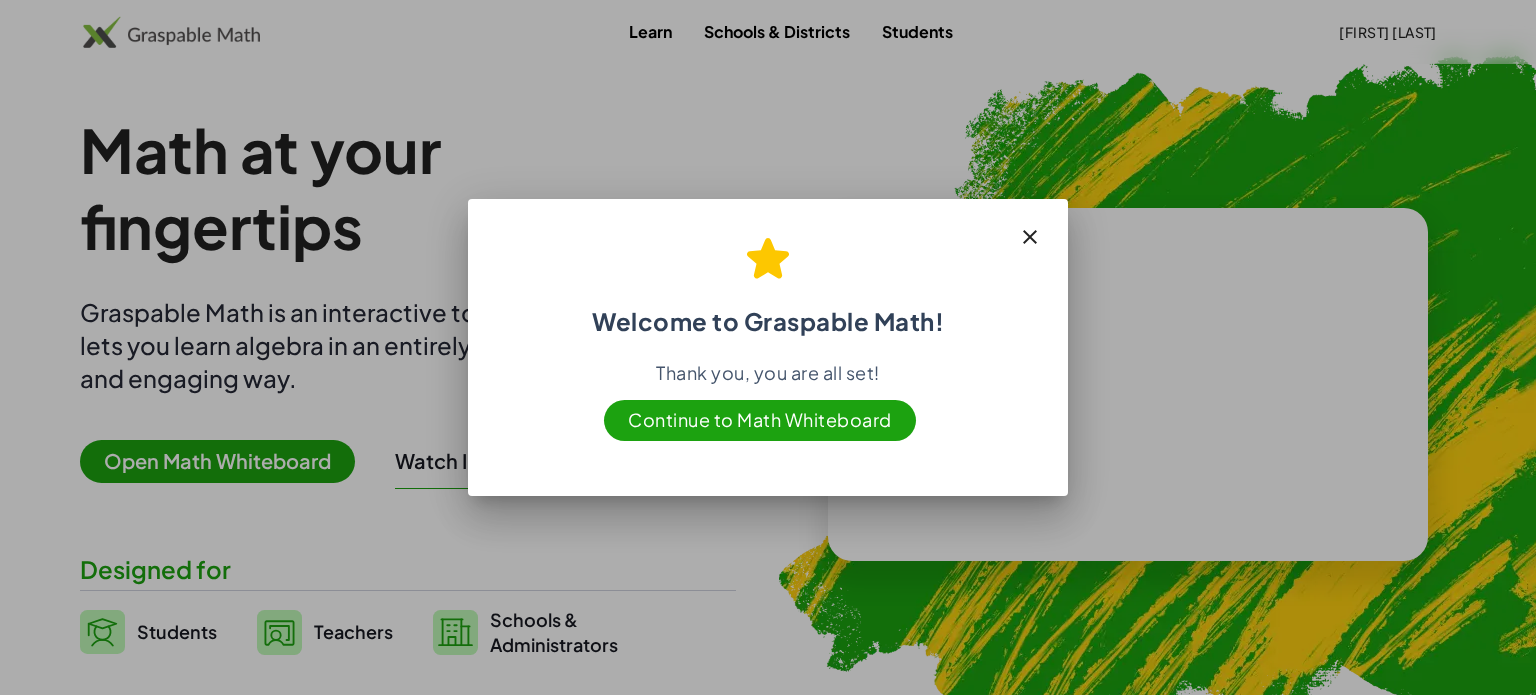 click 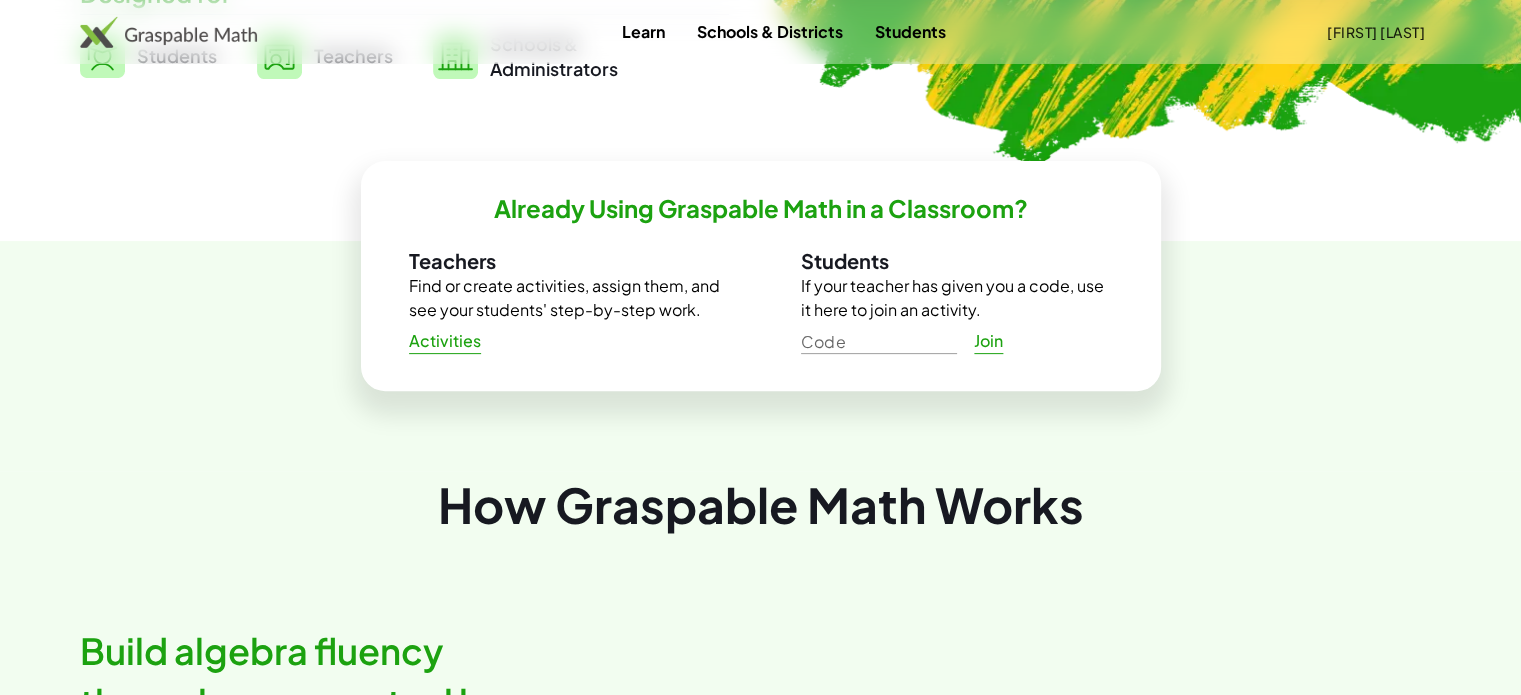 scroll, scrollTop: 578, scrollLeft: 0, axis: vertical 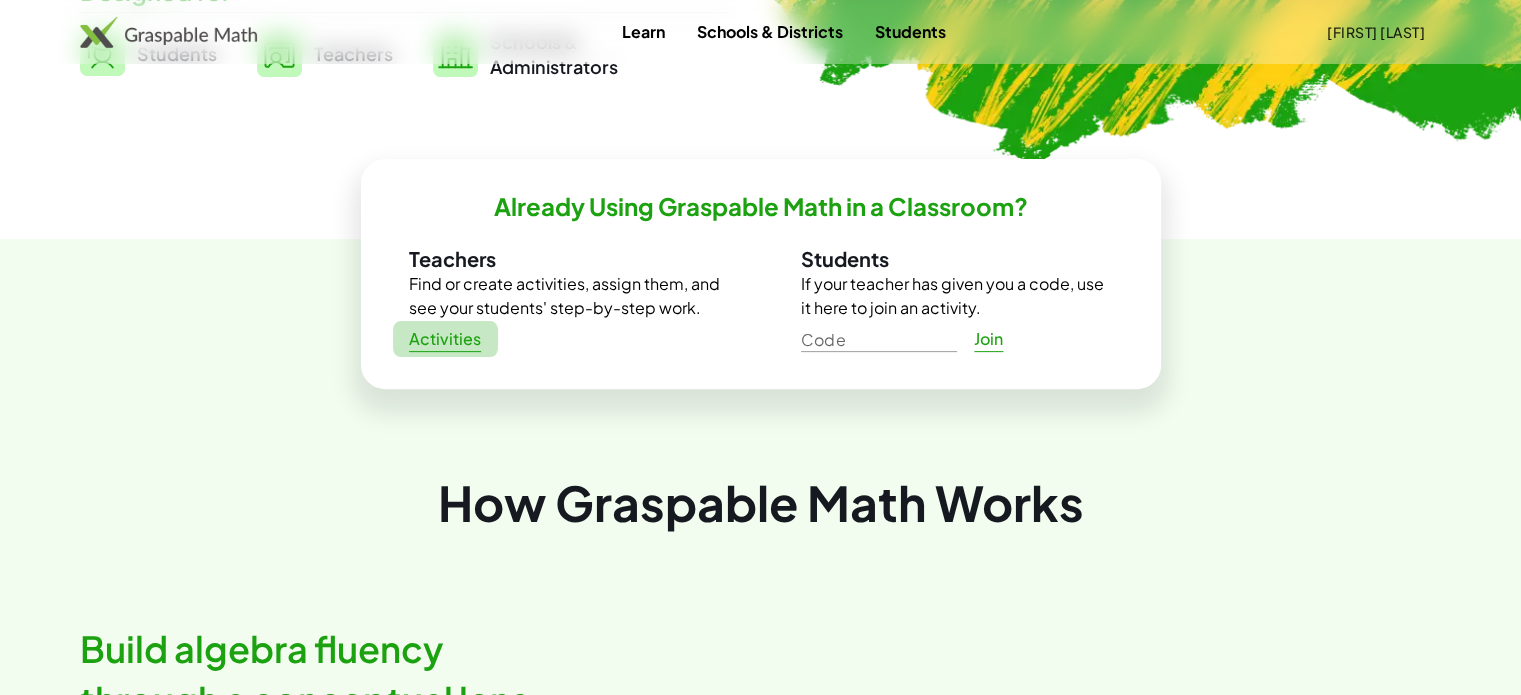 click on "Activities" 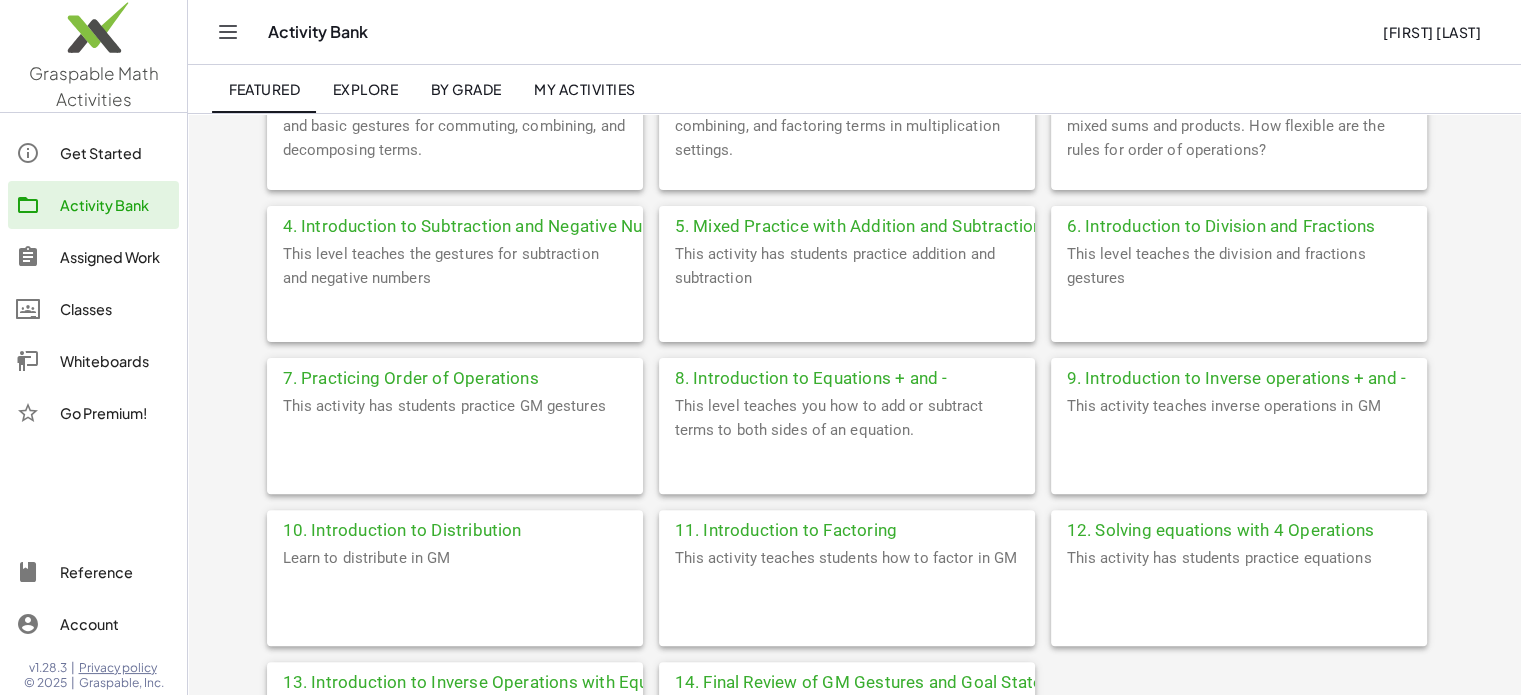 scroll, scrollTop: 562, scrollLeft: 0, axis: vertical 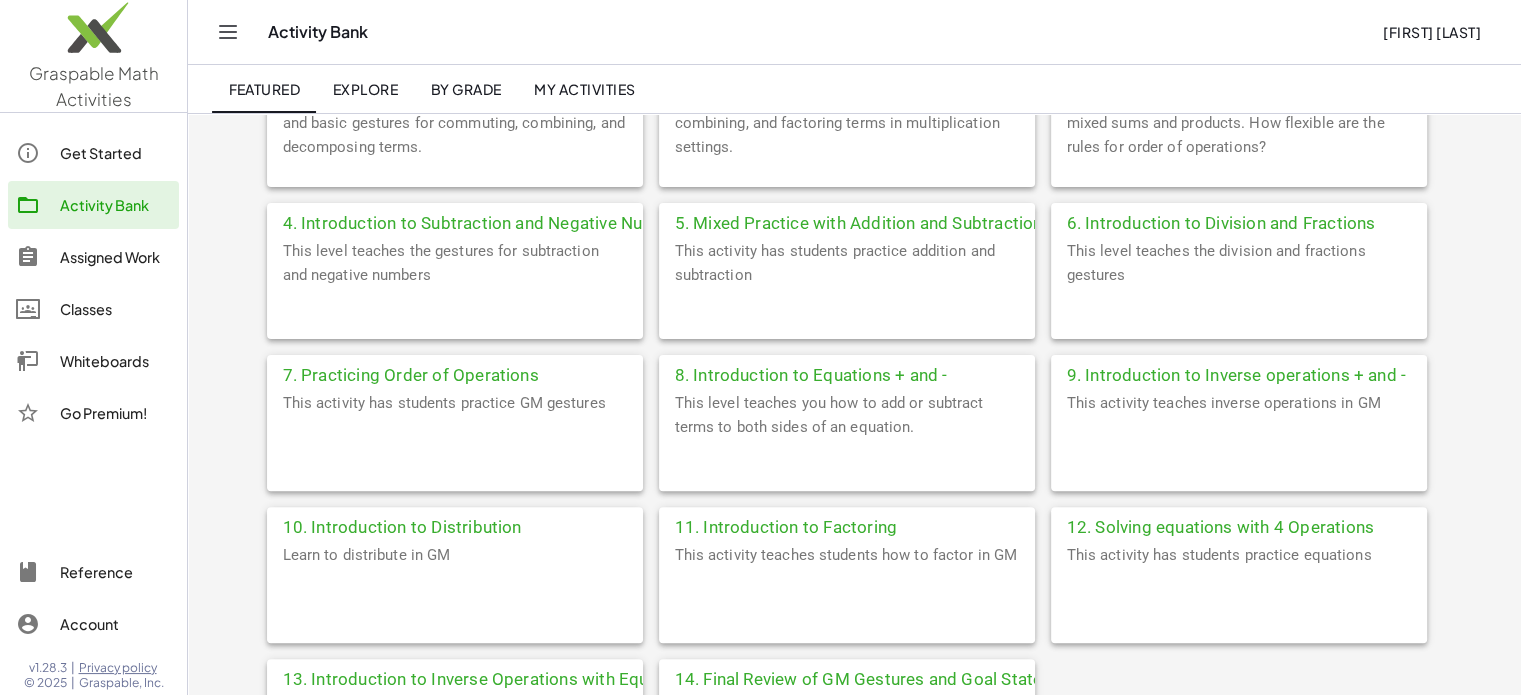 click on "By Grade" 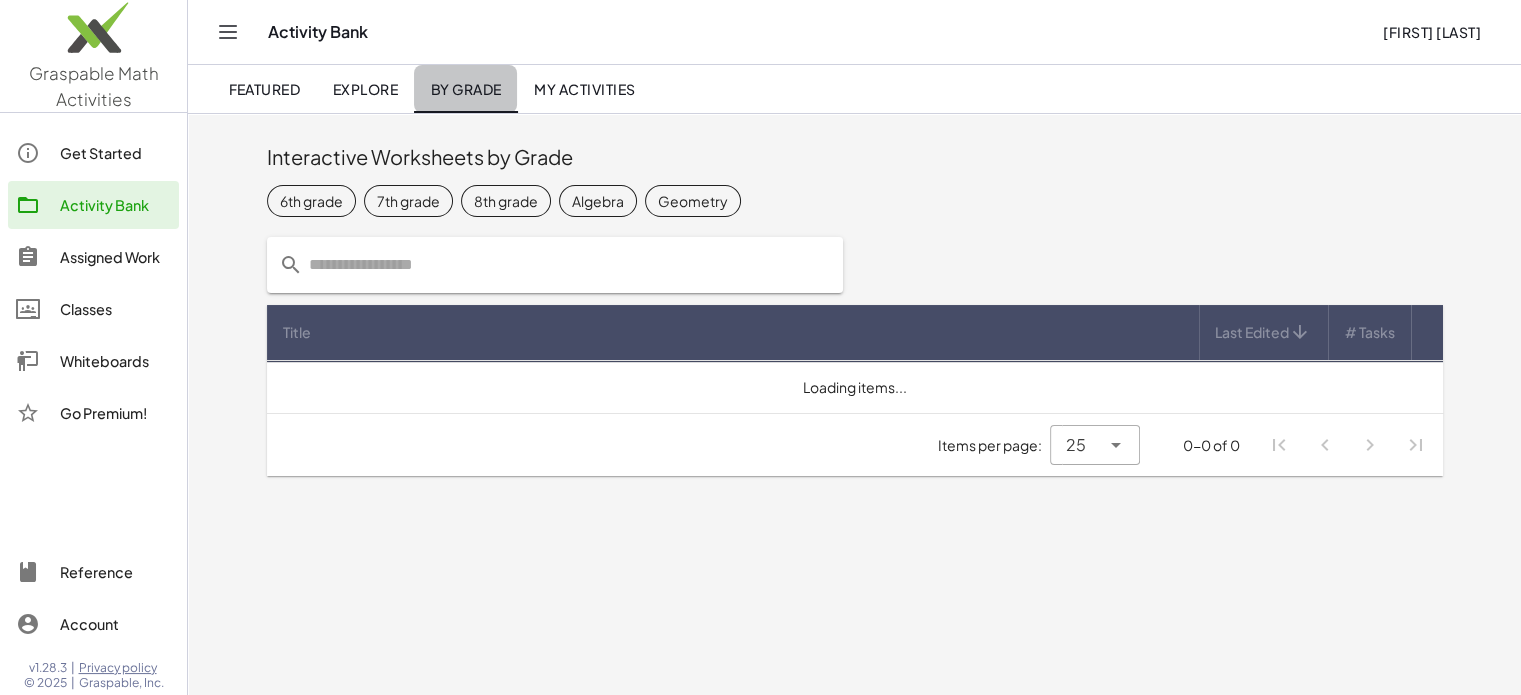 scroll, scrollTop: 0, scrollLeft: 0, axis: both 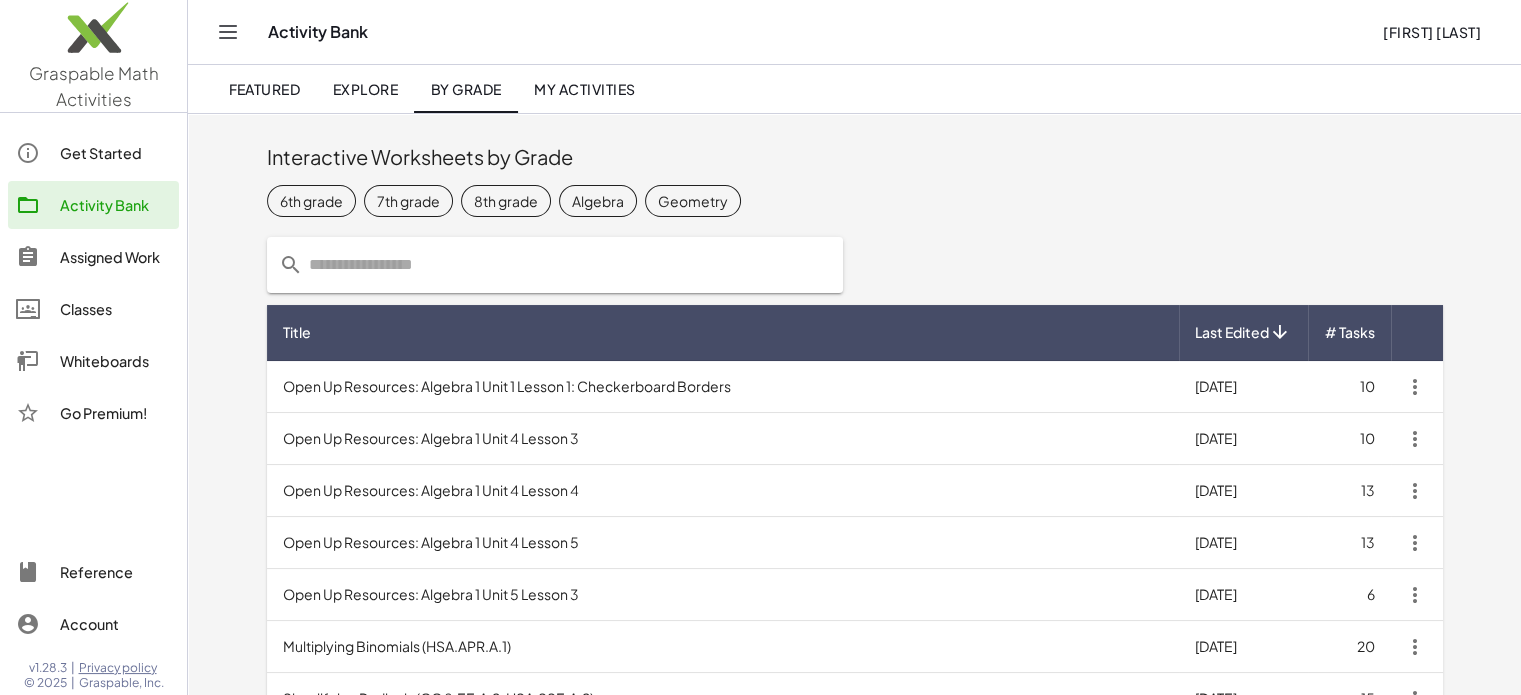 click on "Algebra" 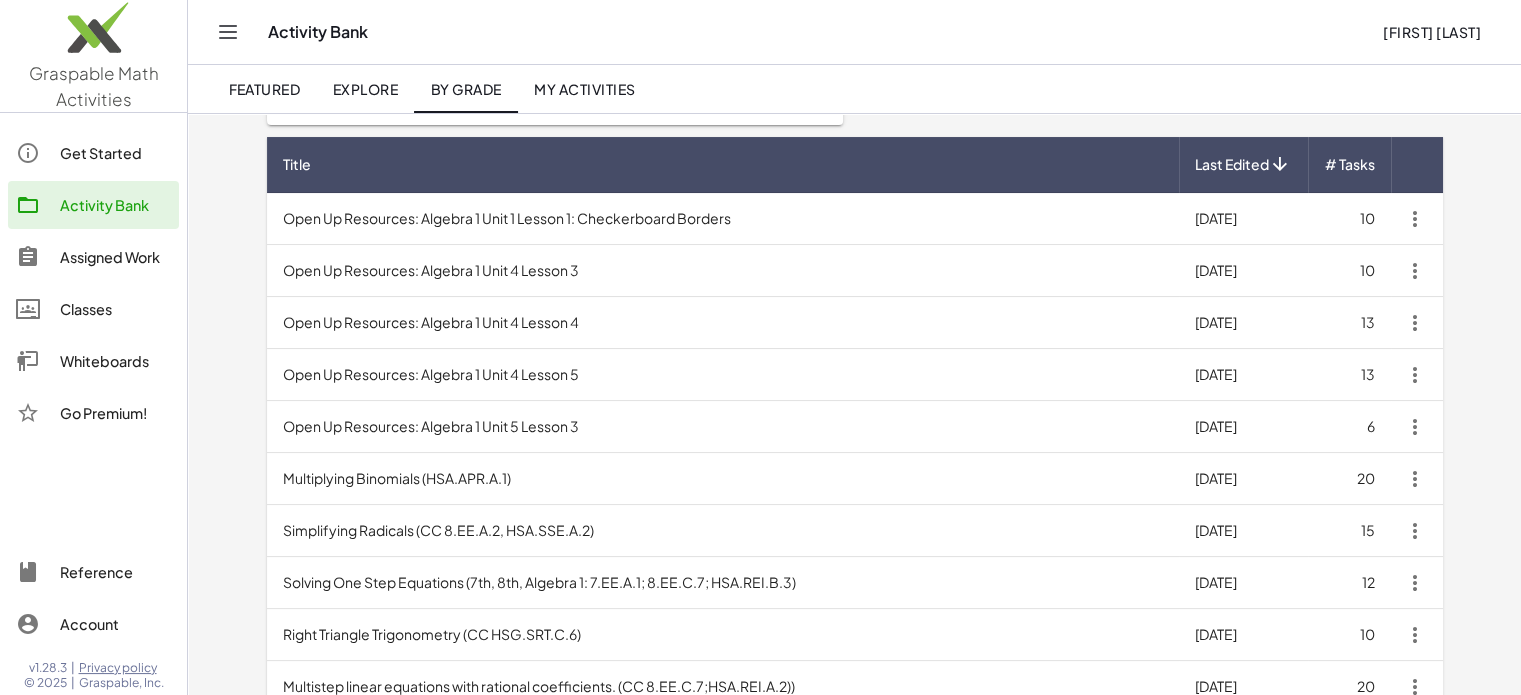 scroll, scrollTop: 168, scrollLeft: 0, axis: vertical 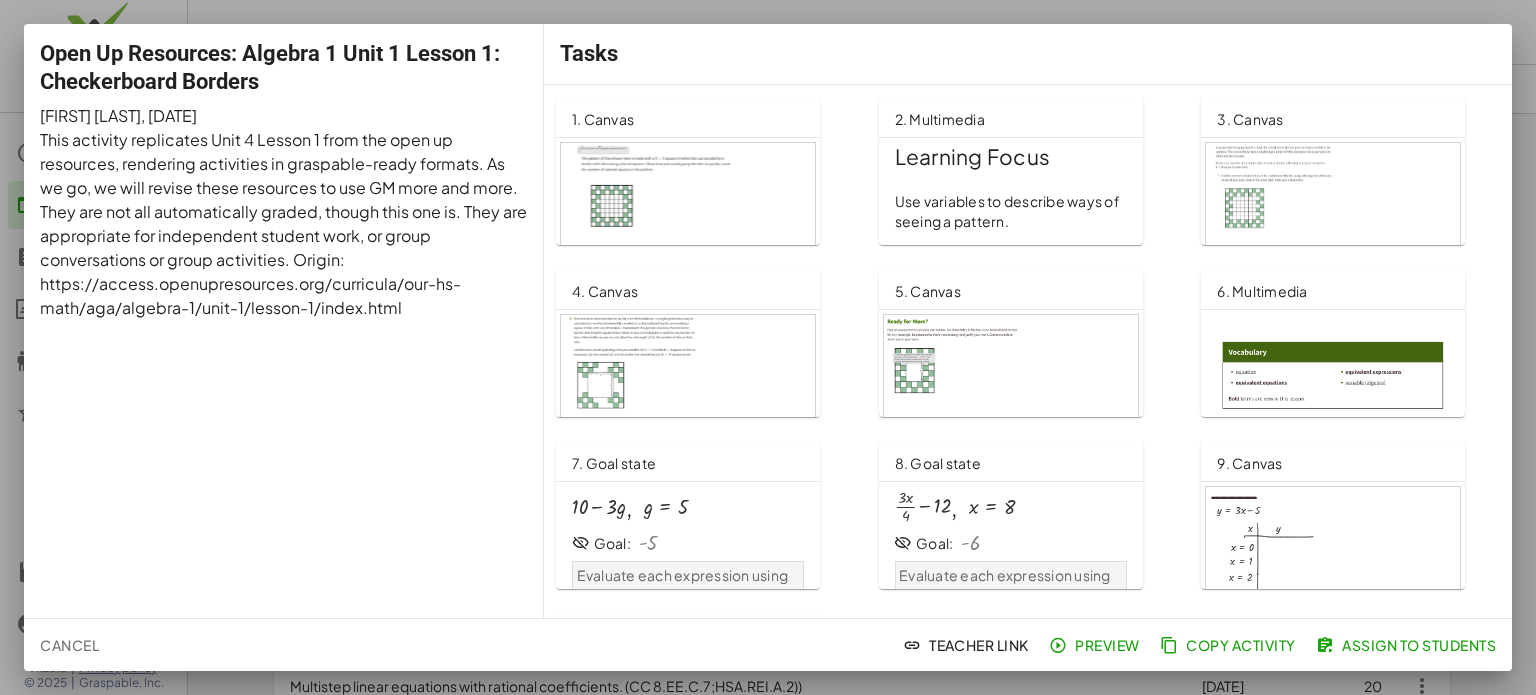 click on "Cancel" 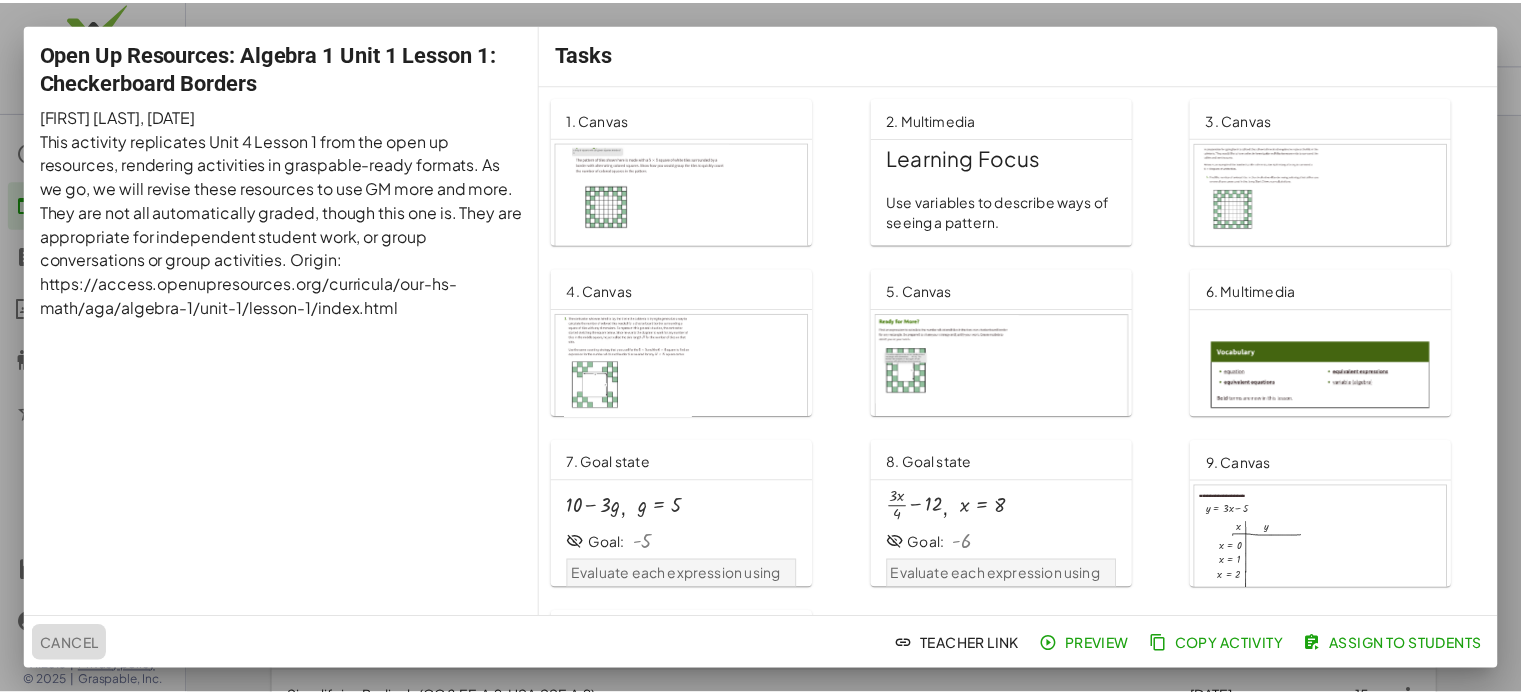 scroll, scrollTop: 168, scrollLeft: 0, axis: vertical 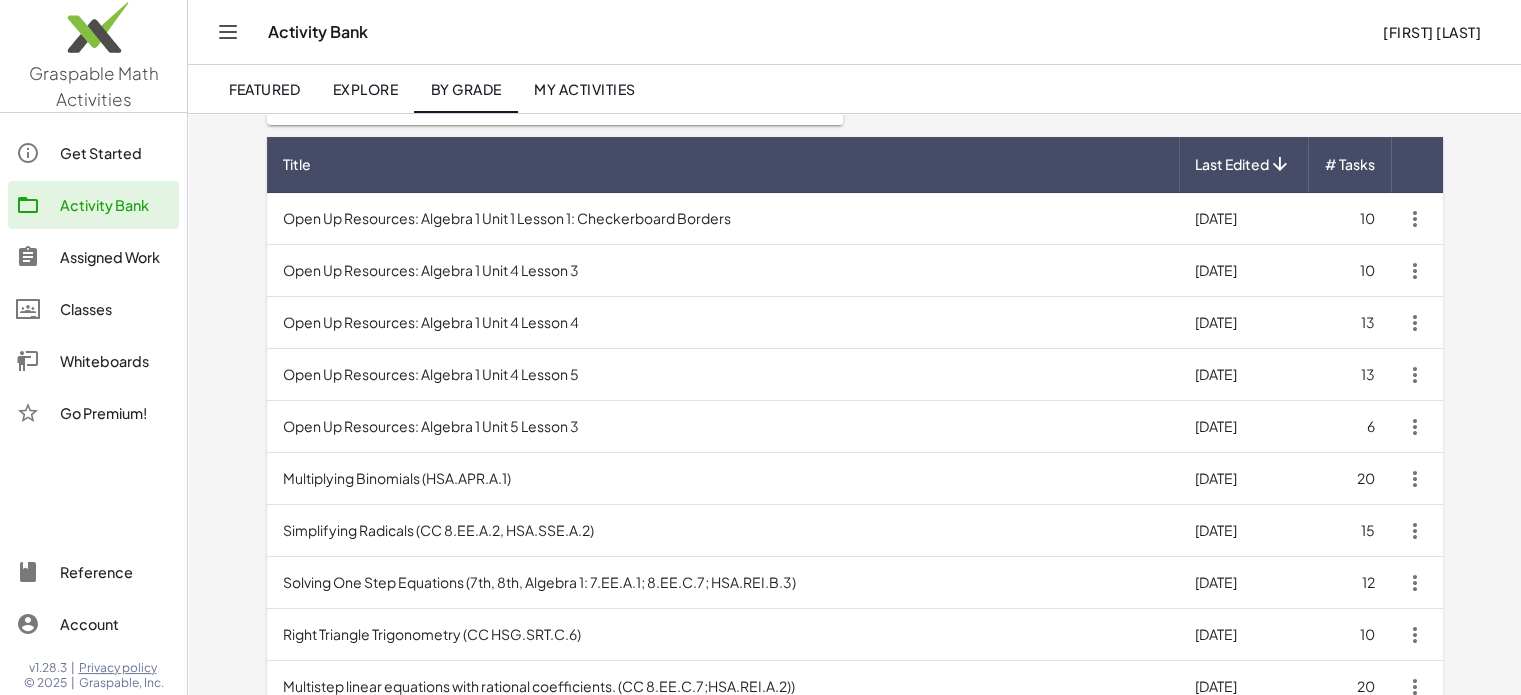 click on "Open Up Resources: Algebra 1 Unit 4 Lesson 3" at bounding box center [723, 271] 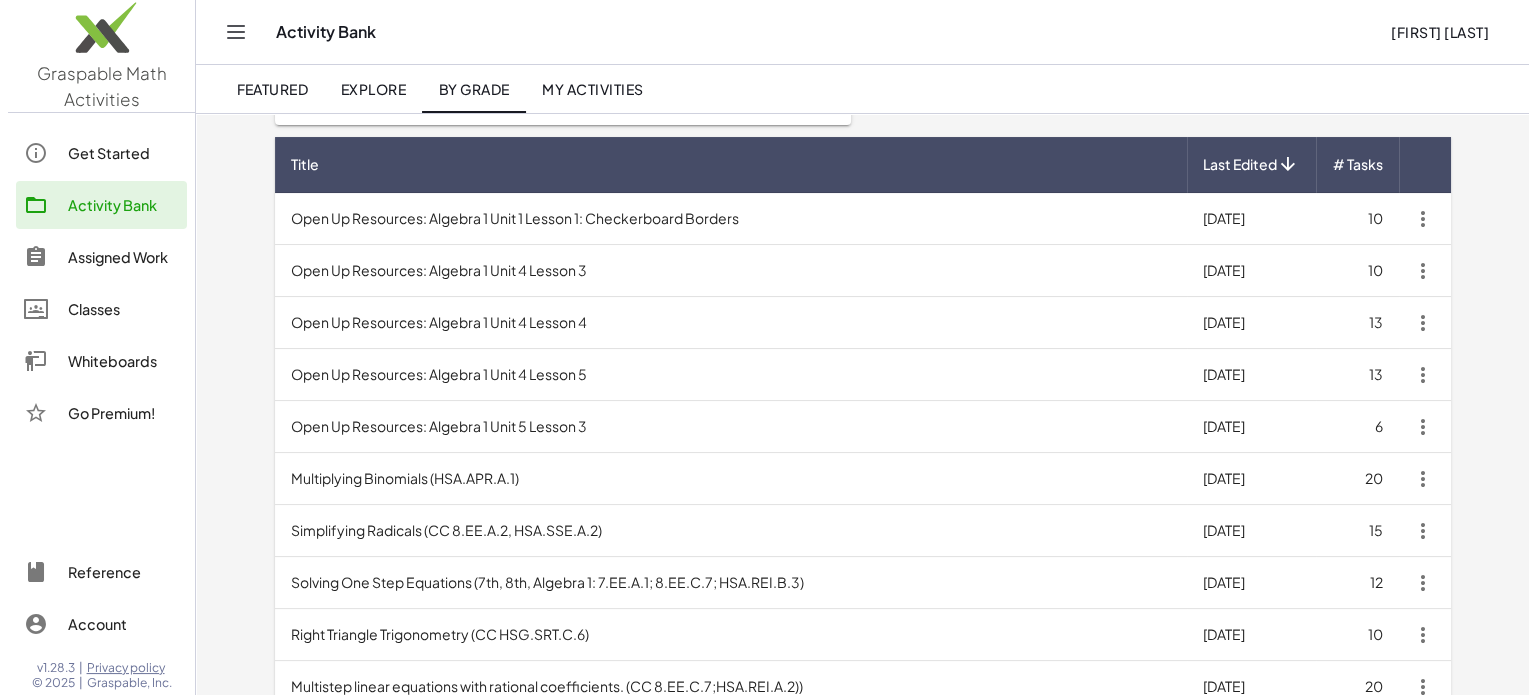 scroll, scrollTop: 0, scrollLeft: 0, axis: both 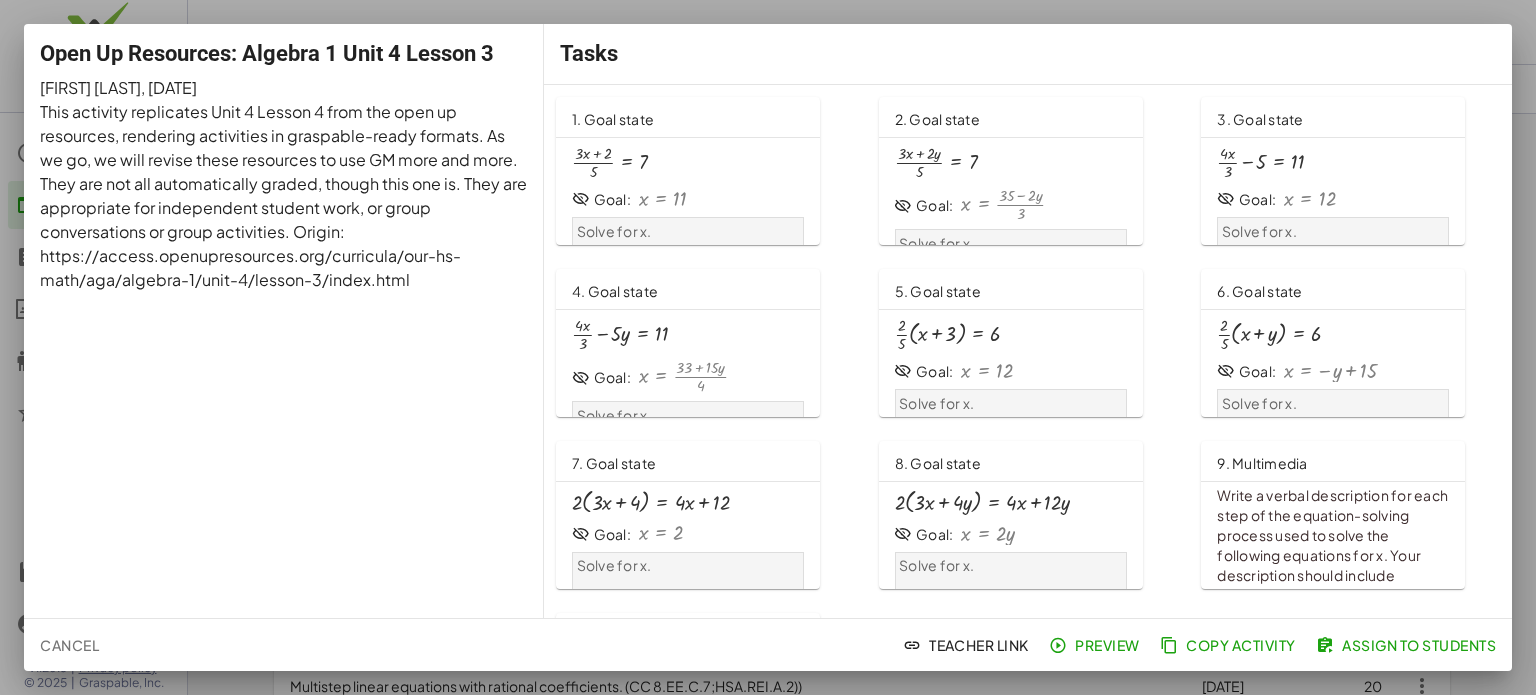 click on "Cancel" 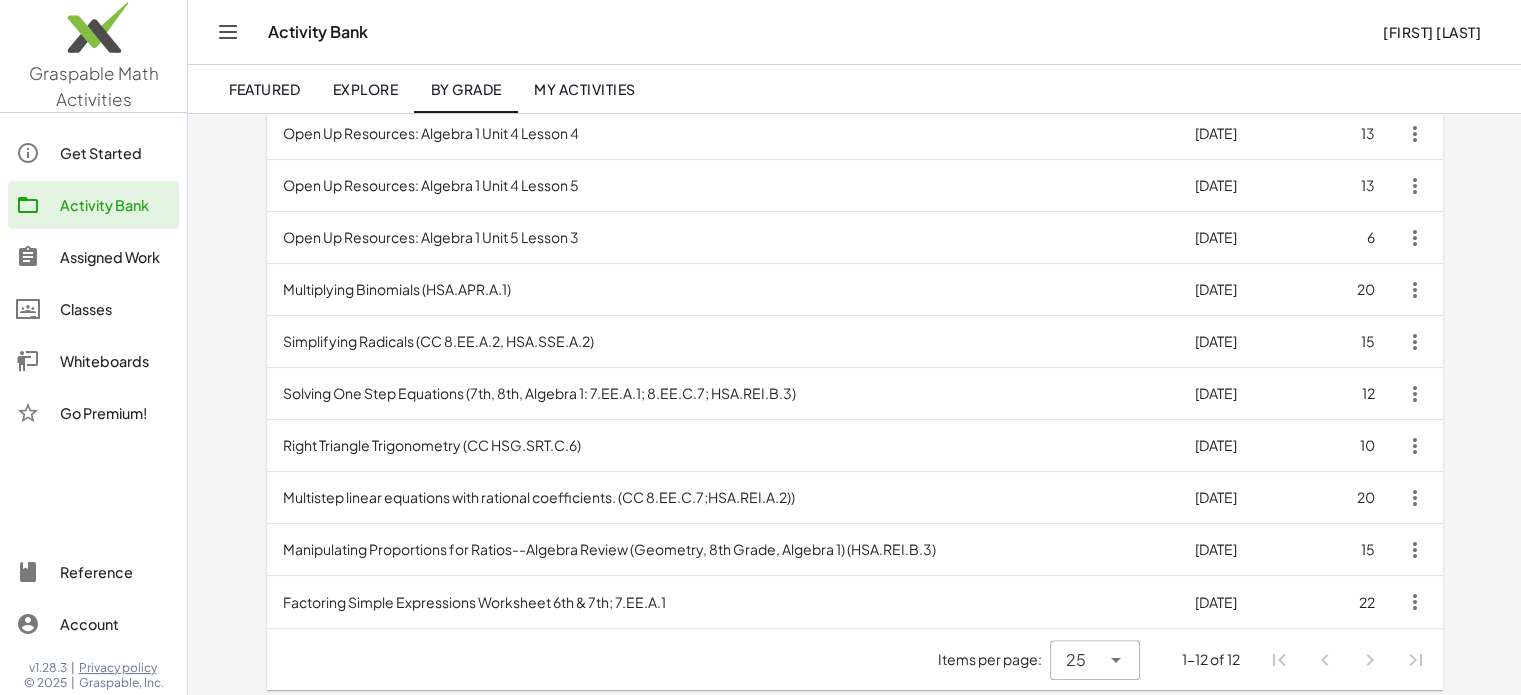 scroll, scrollTop: 364, scrollLeft: 0, axis: vertical 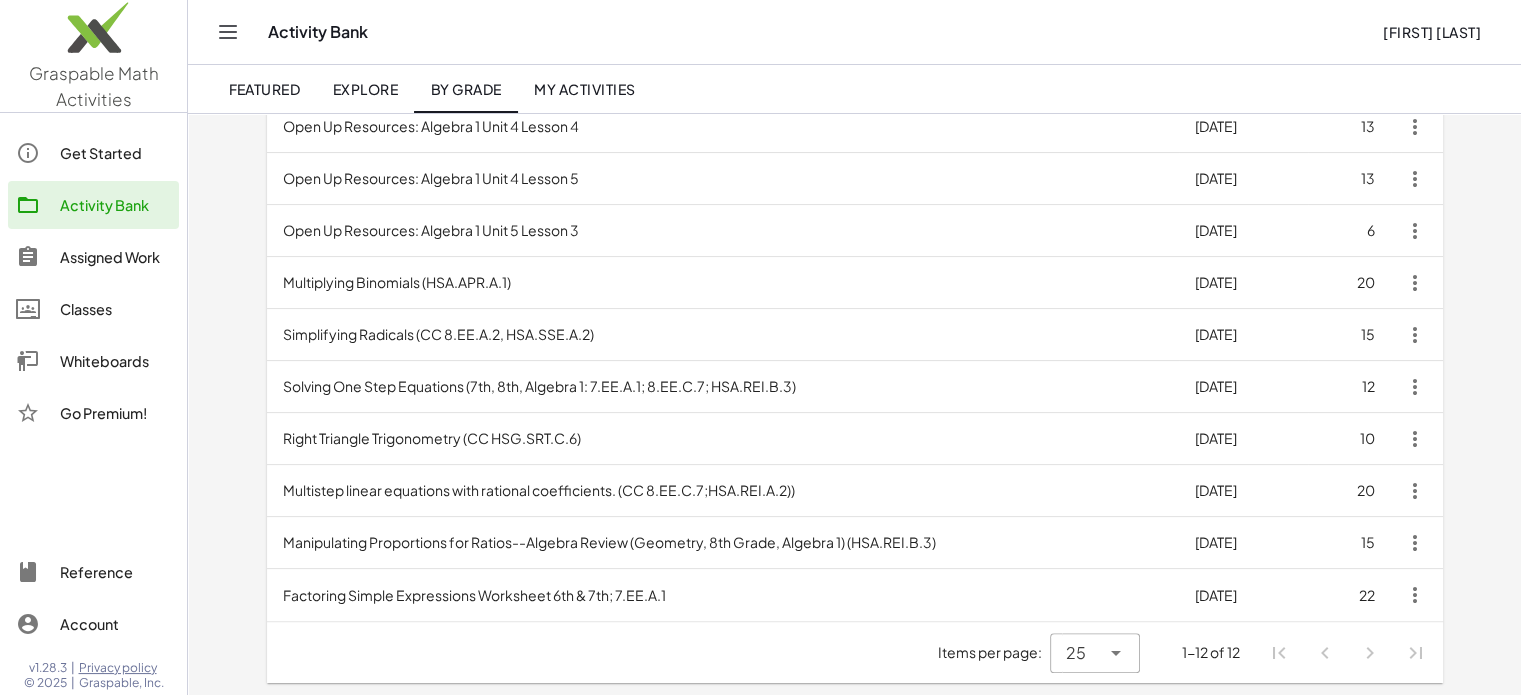 click on "Right Triangle Trigonometry (CC HSG.SRT.C.6)" at bounding box center (723, 439) 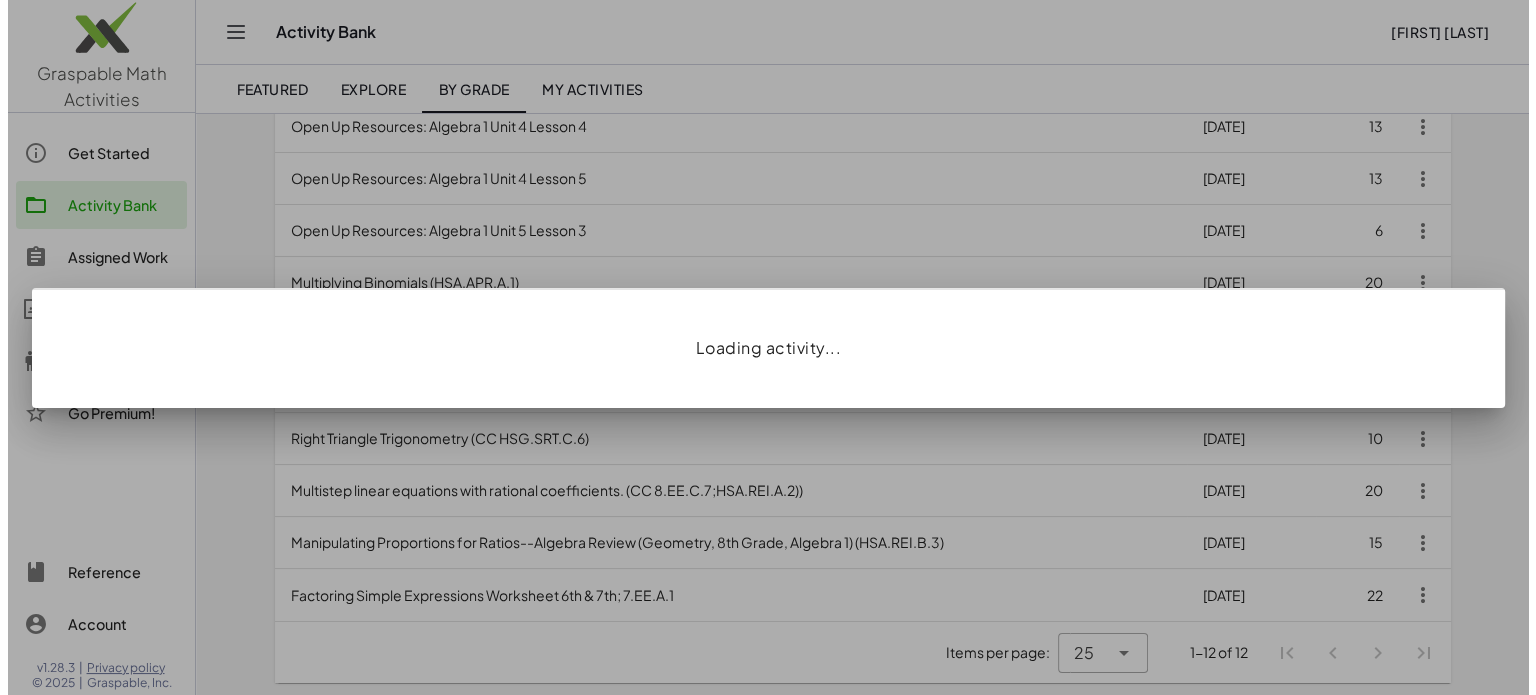 scroll, scrollTop: 0, scrollLeft: 0, axis: both 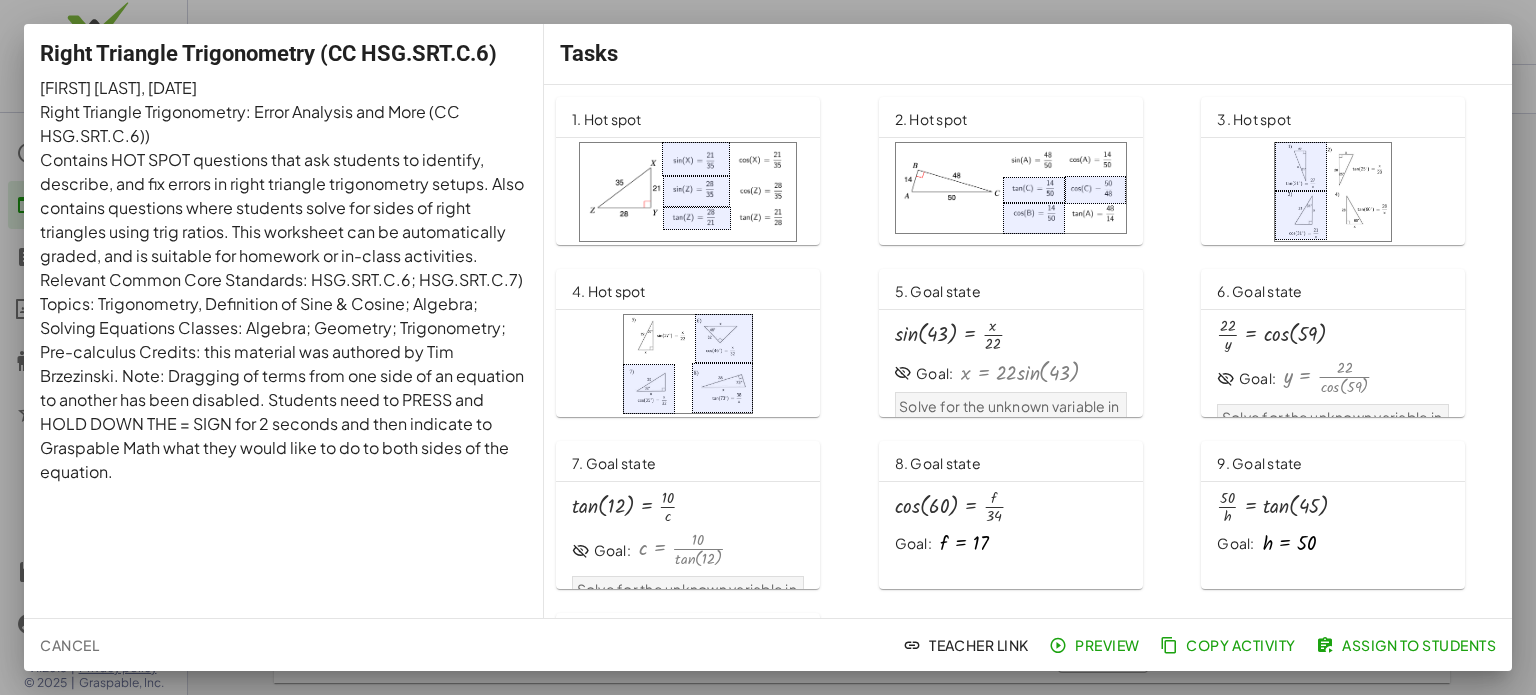 click at bounding box center (688, 192) 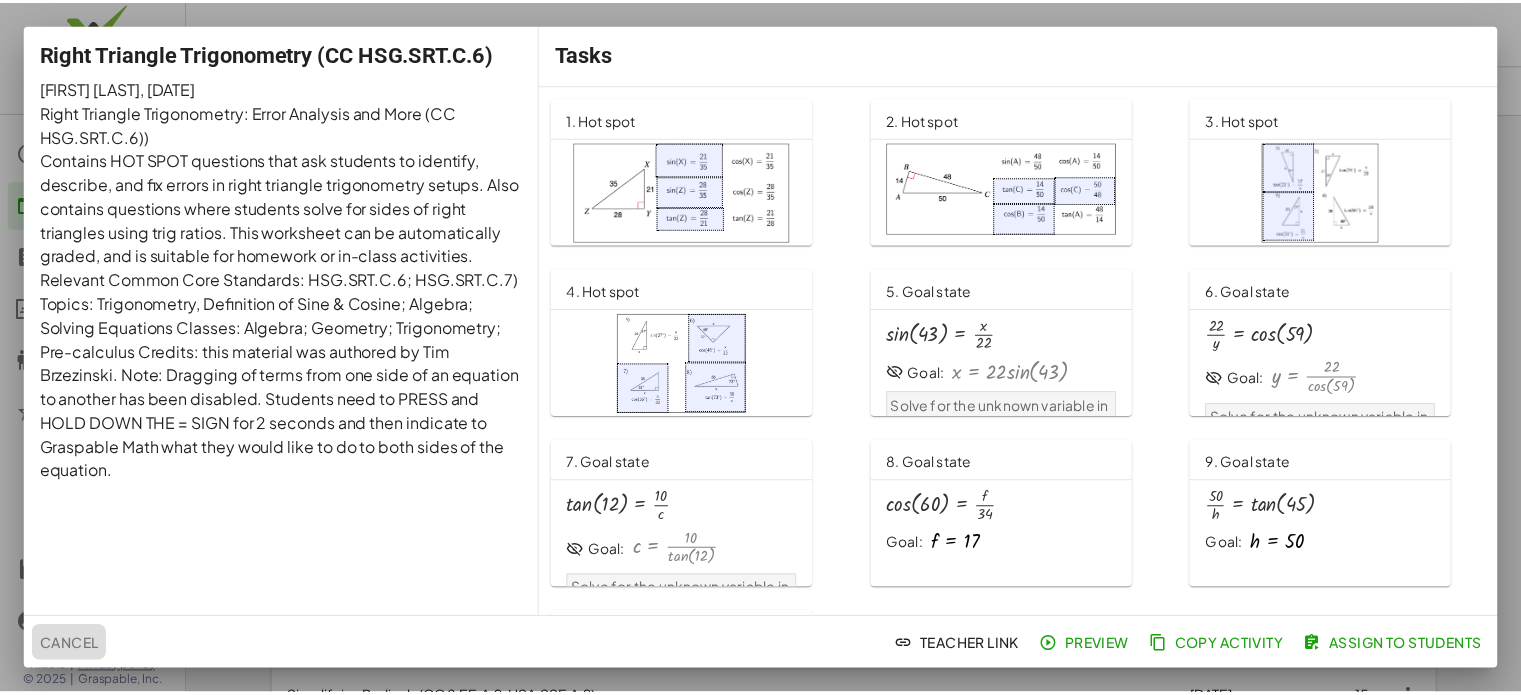 scroll, scrollTop: 364, scrollLeft: 0, axis: vertical 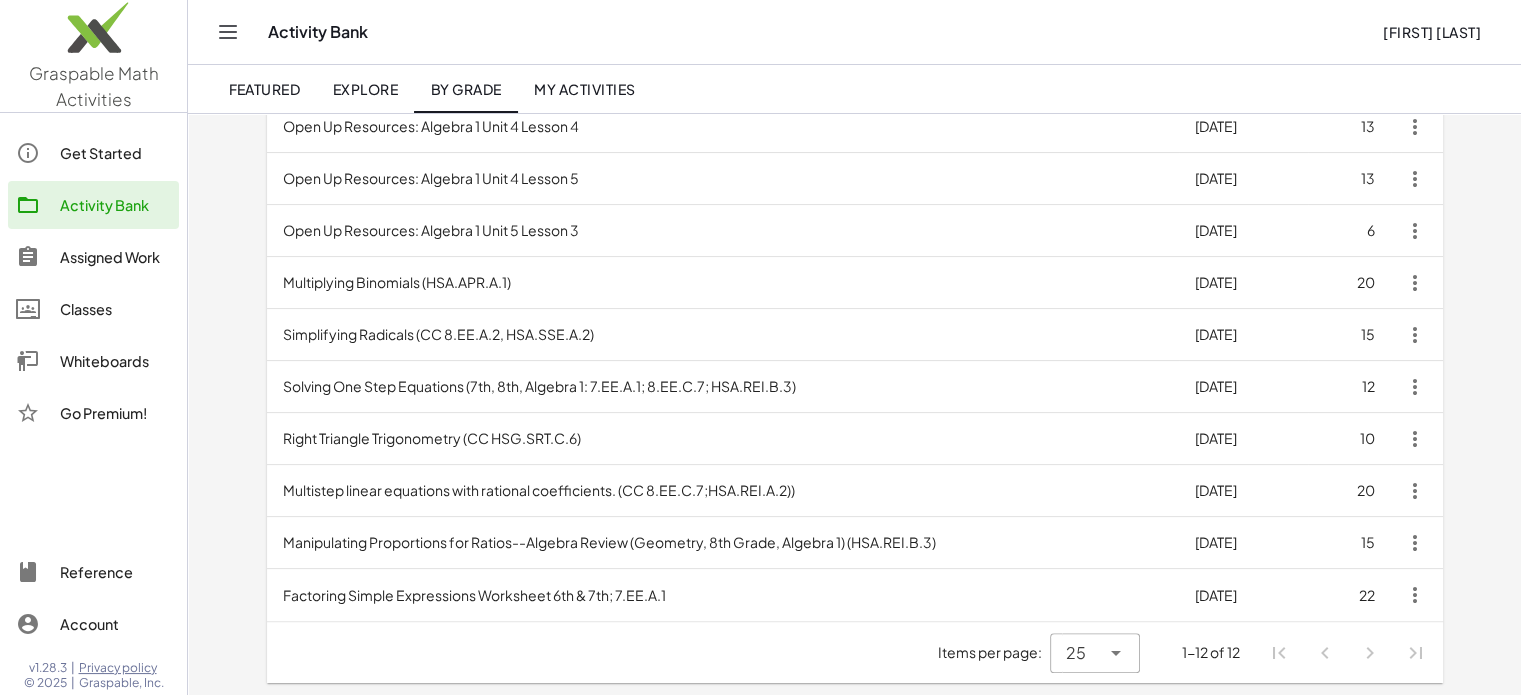 click on "By Grade" 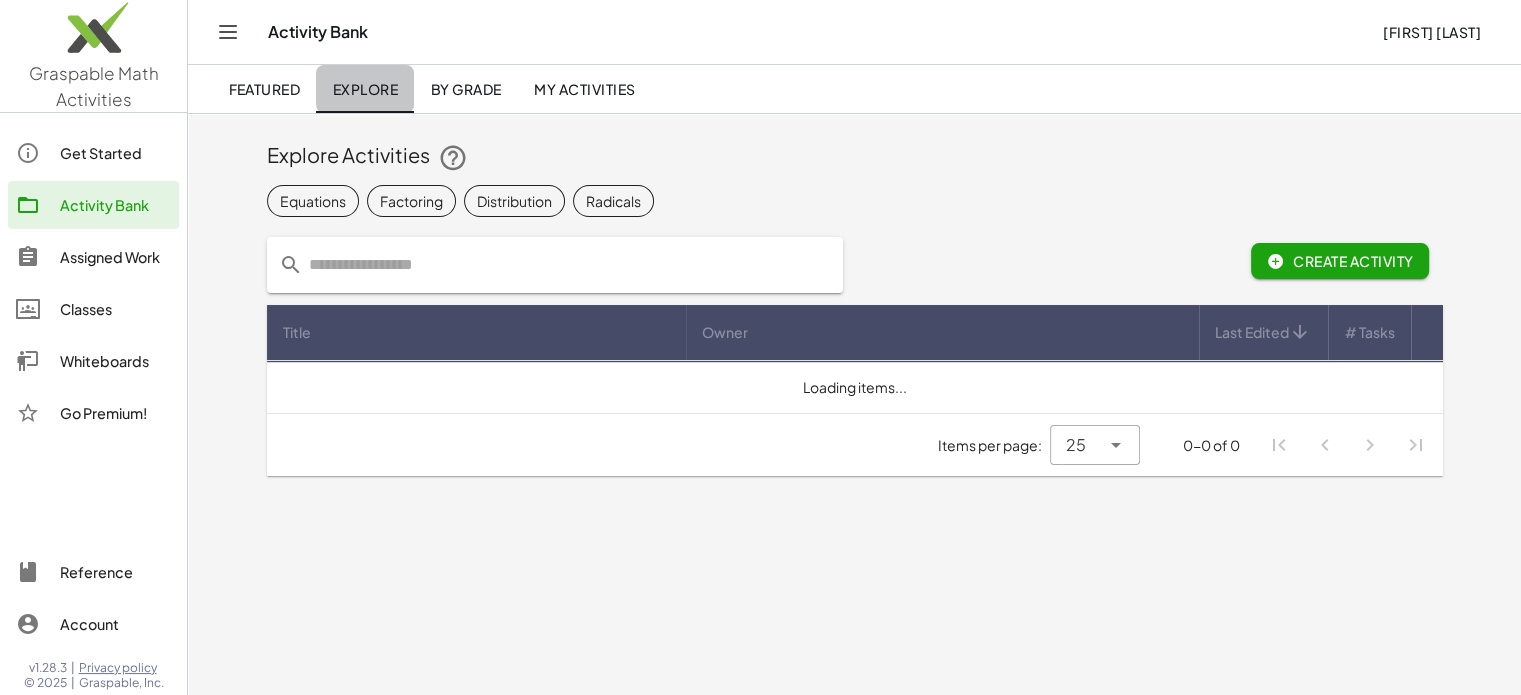 scroll, scrollTop: 0, scrollLeft: 0, axis: both 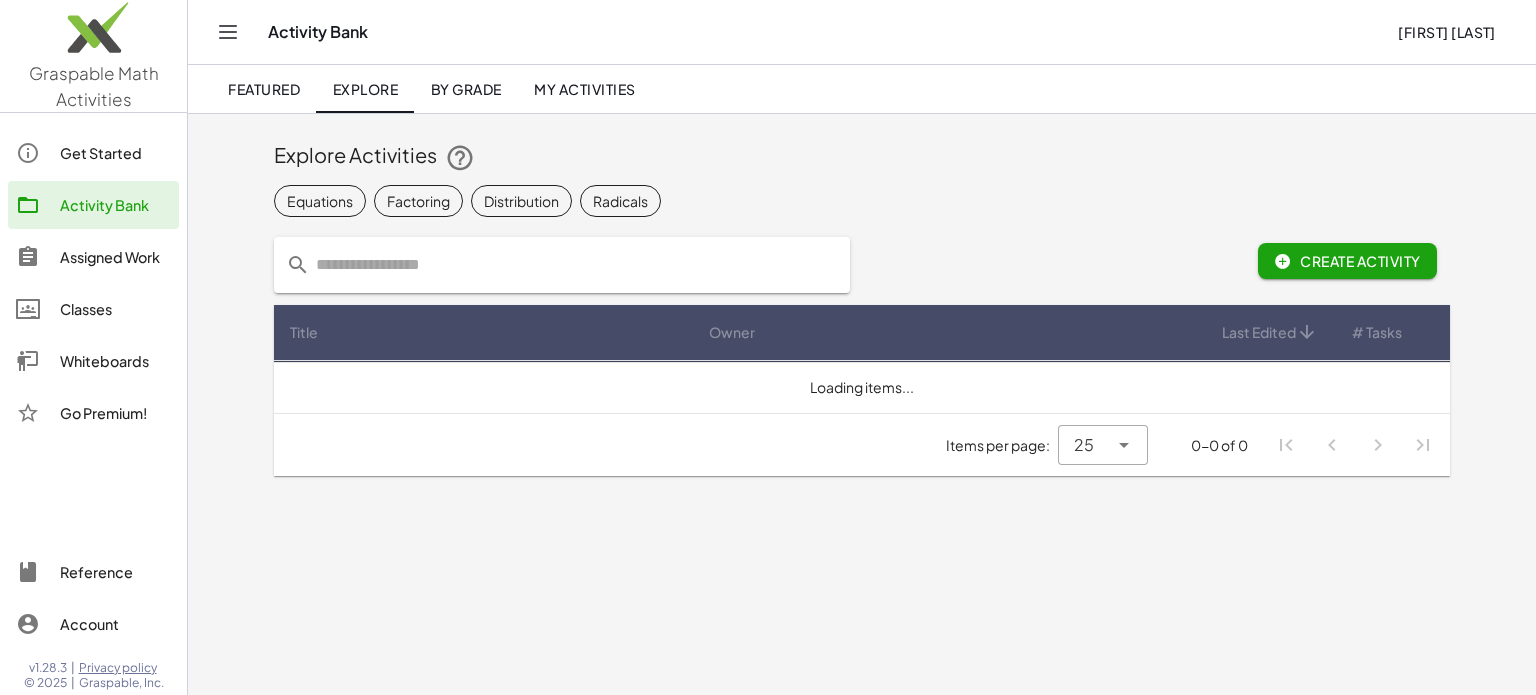 click on "By Grade" 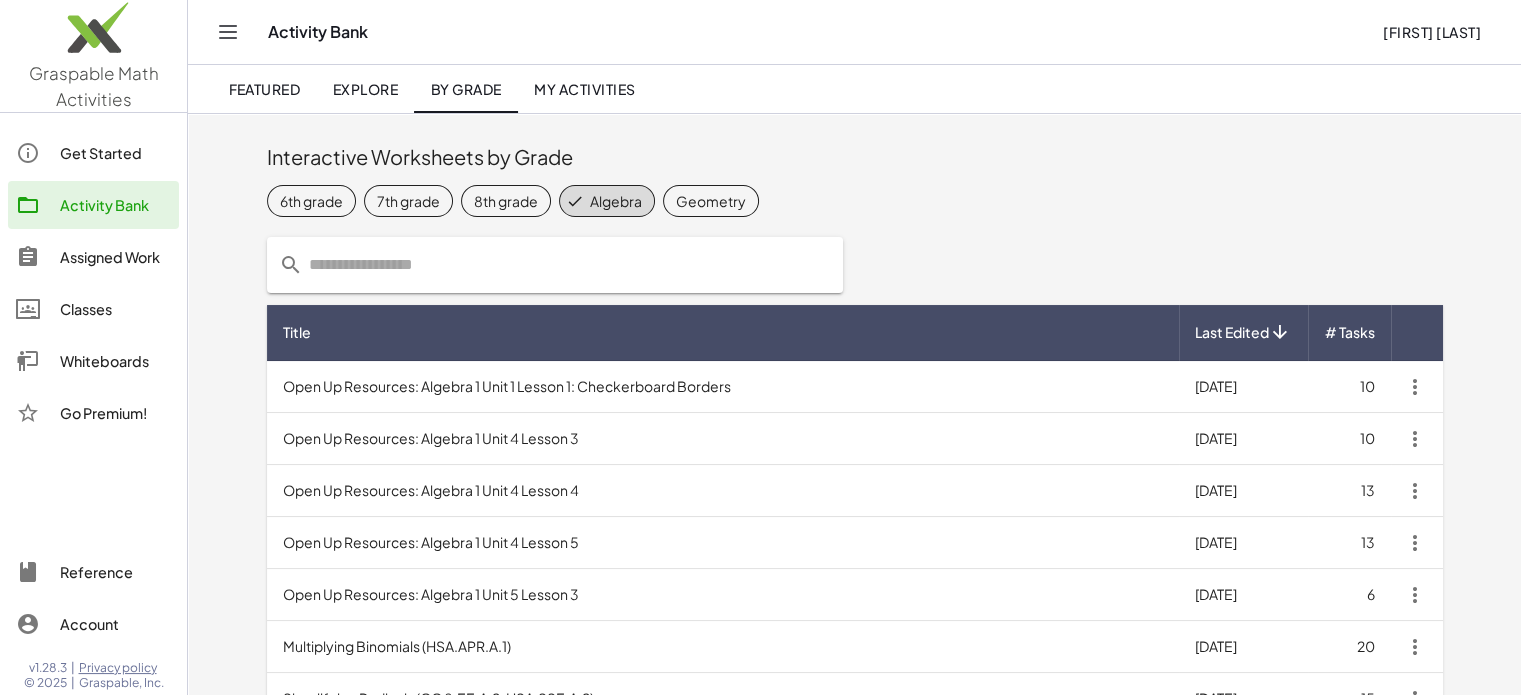 click 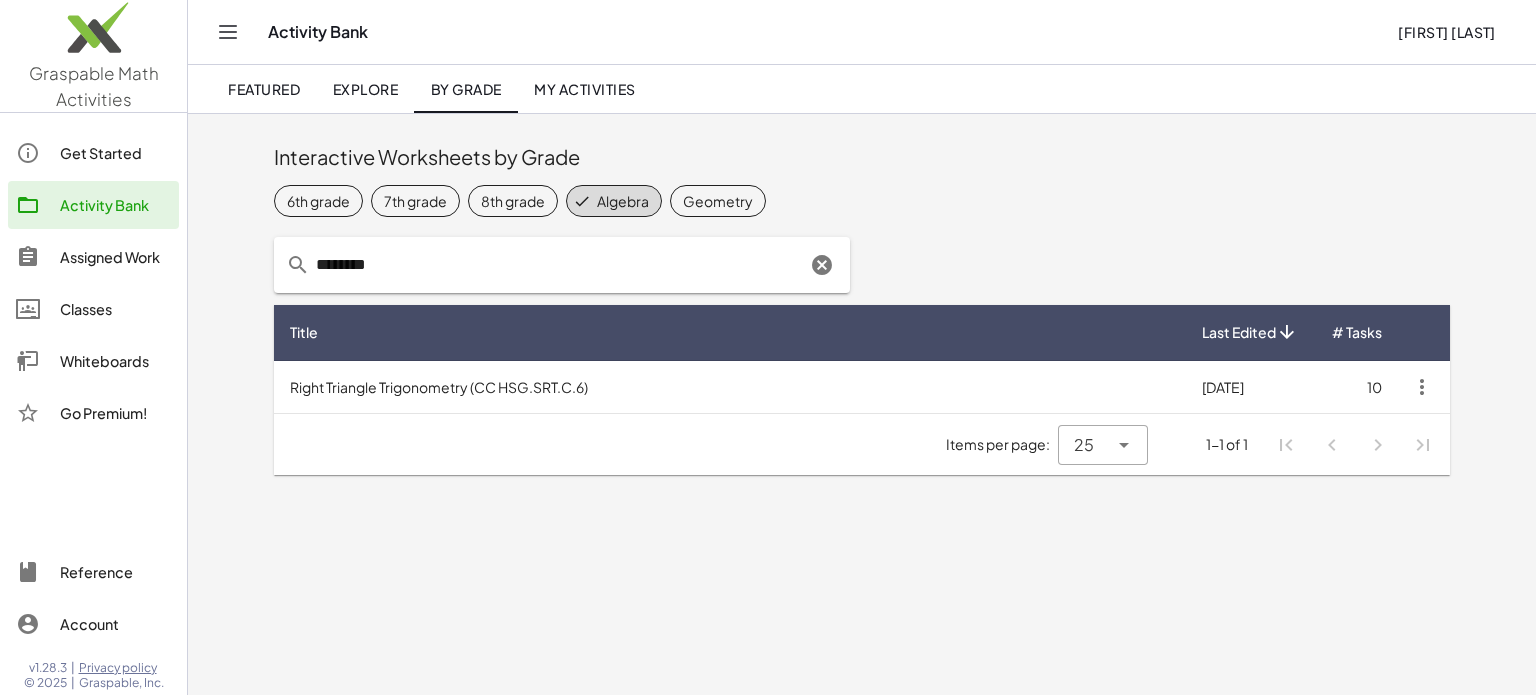 drag, startPoint x: 592, startPoint y: 251, endPoint x: 292, endPoint y: 309, distance: 305.55524 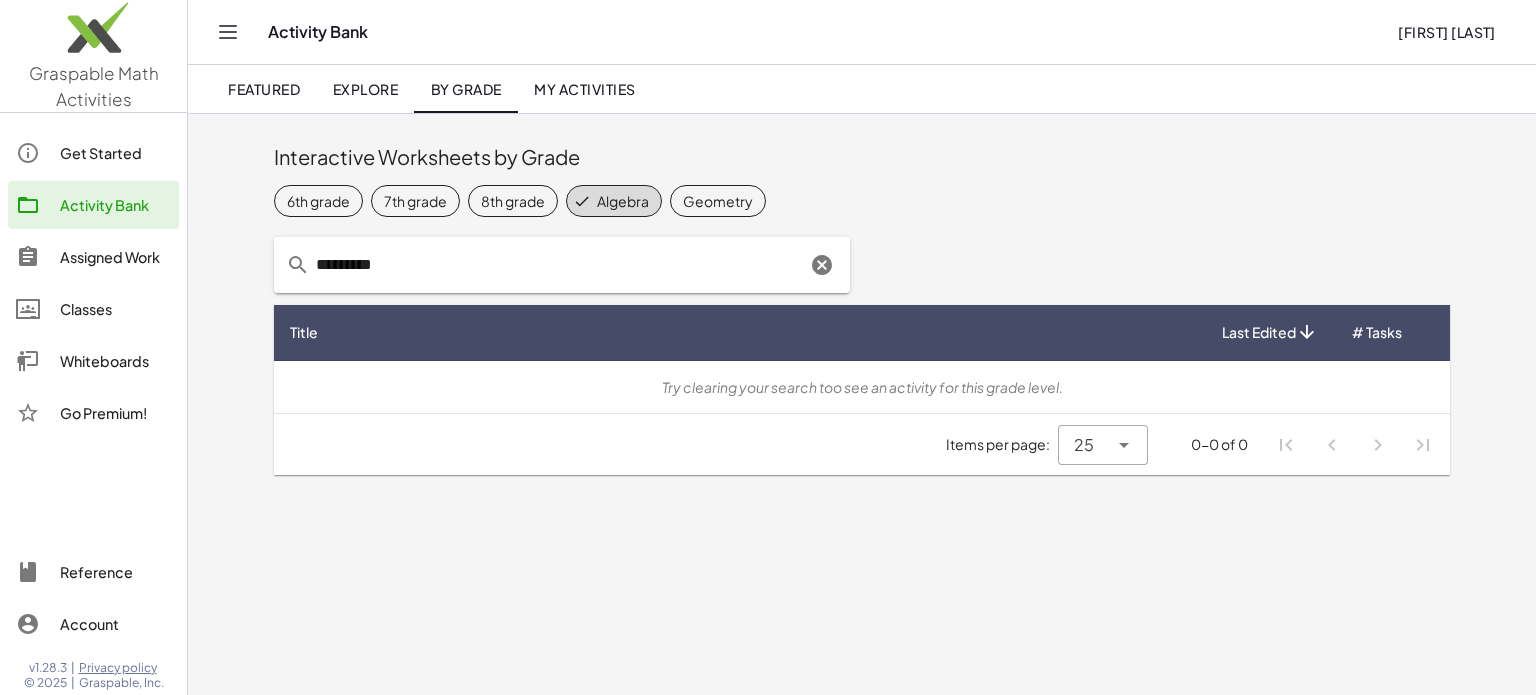 click on "*********" 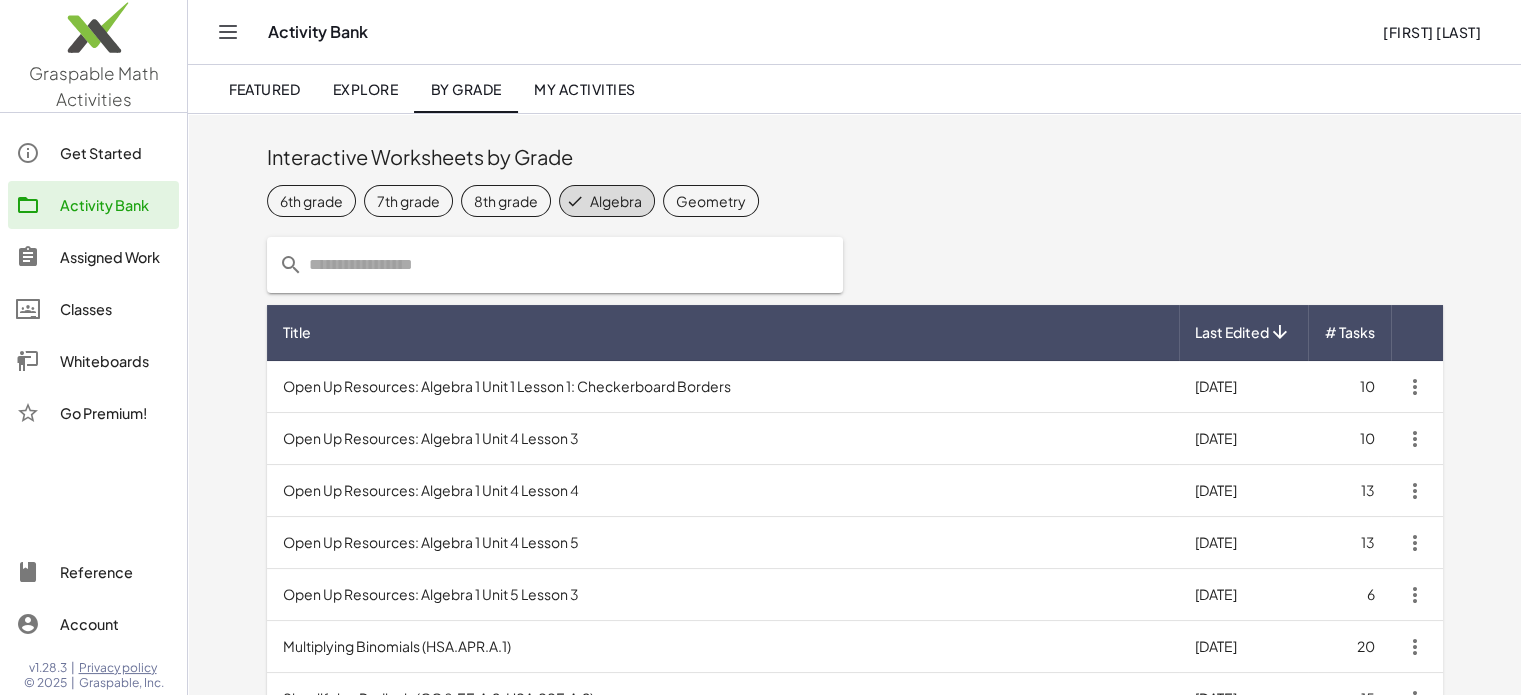 type 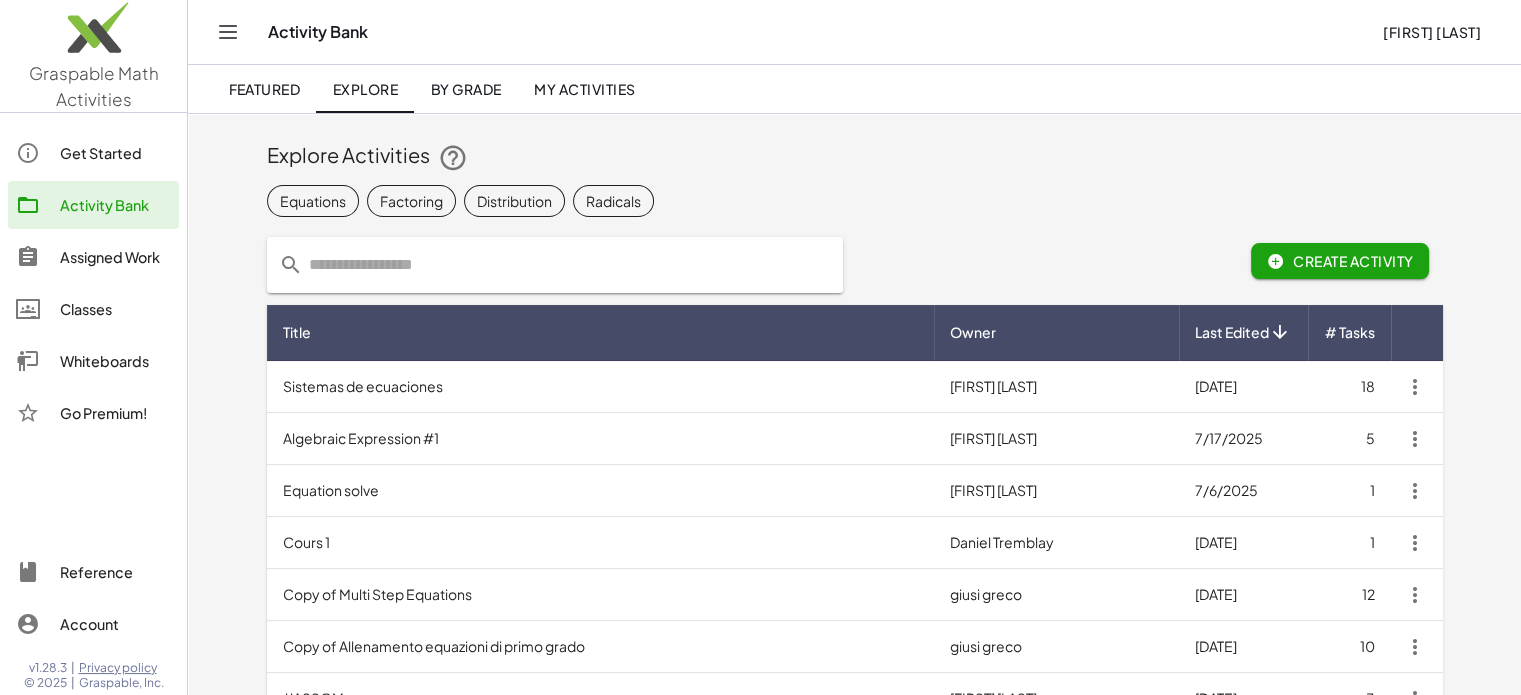 click on "Equations" 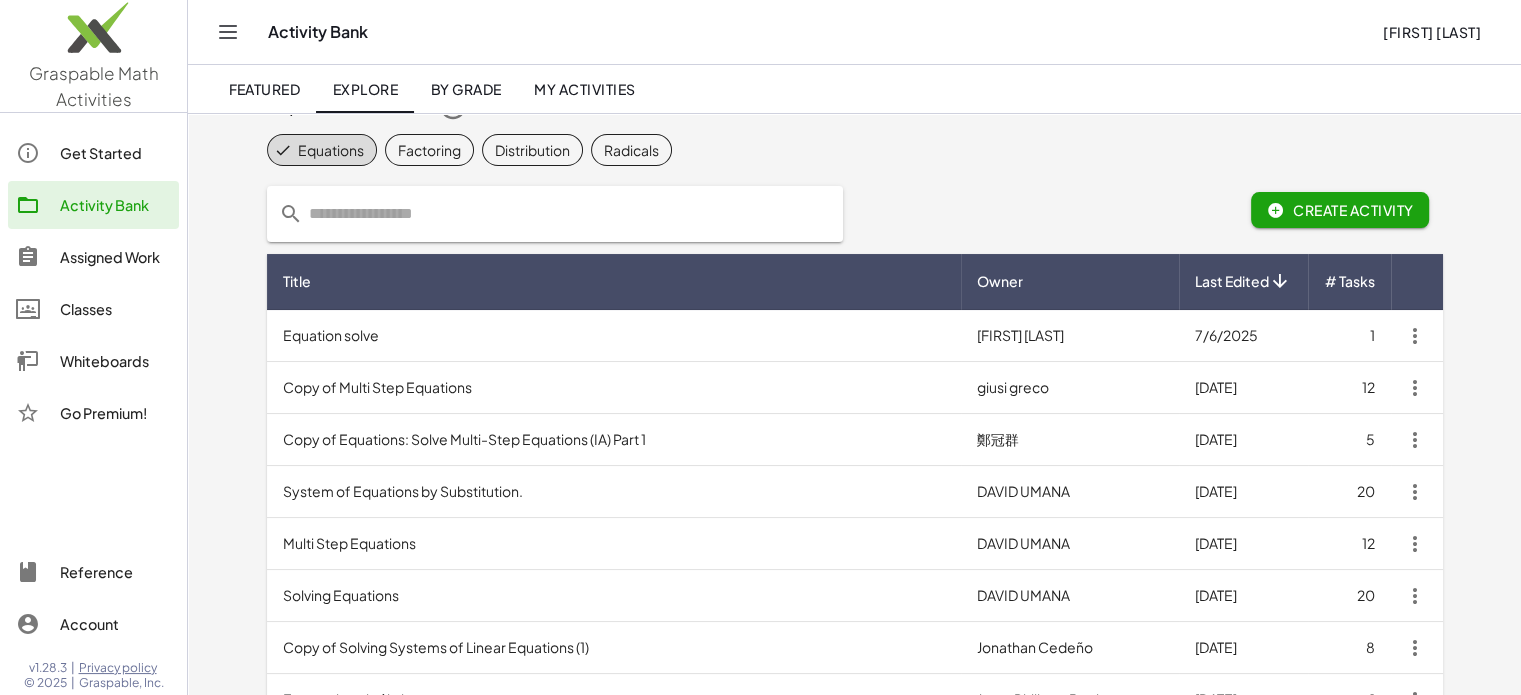 scroll, scrollTop: 54, scrollLeft: 0, axis: vertical 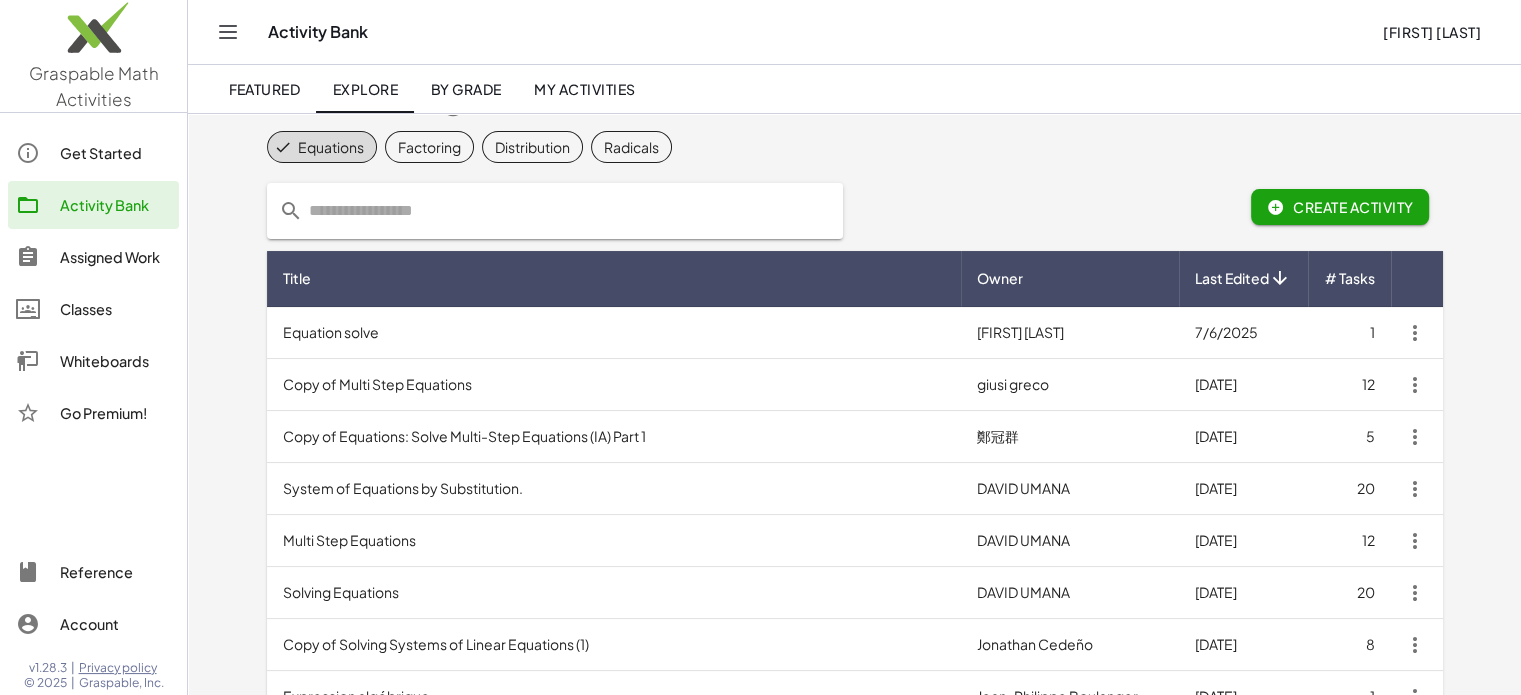 click on "Equation solve" at bounding box center [614, 333] 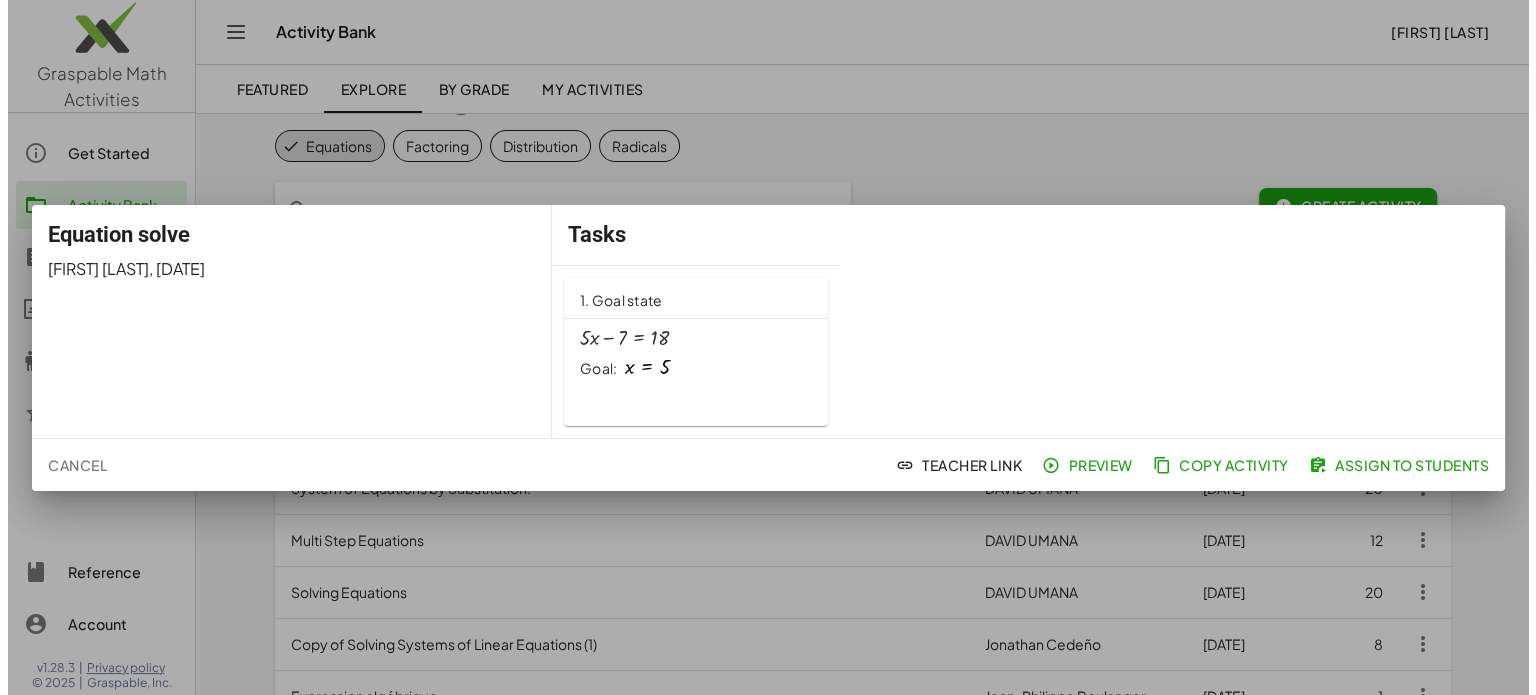 scroll, scrollTop: 0, scrollLeft: 0, axis: both 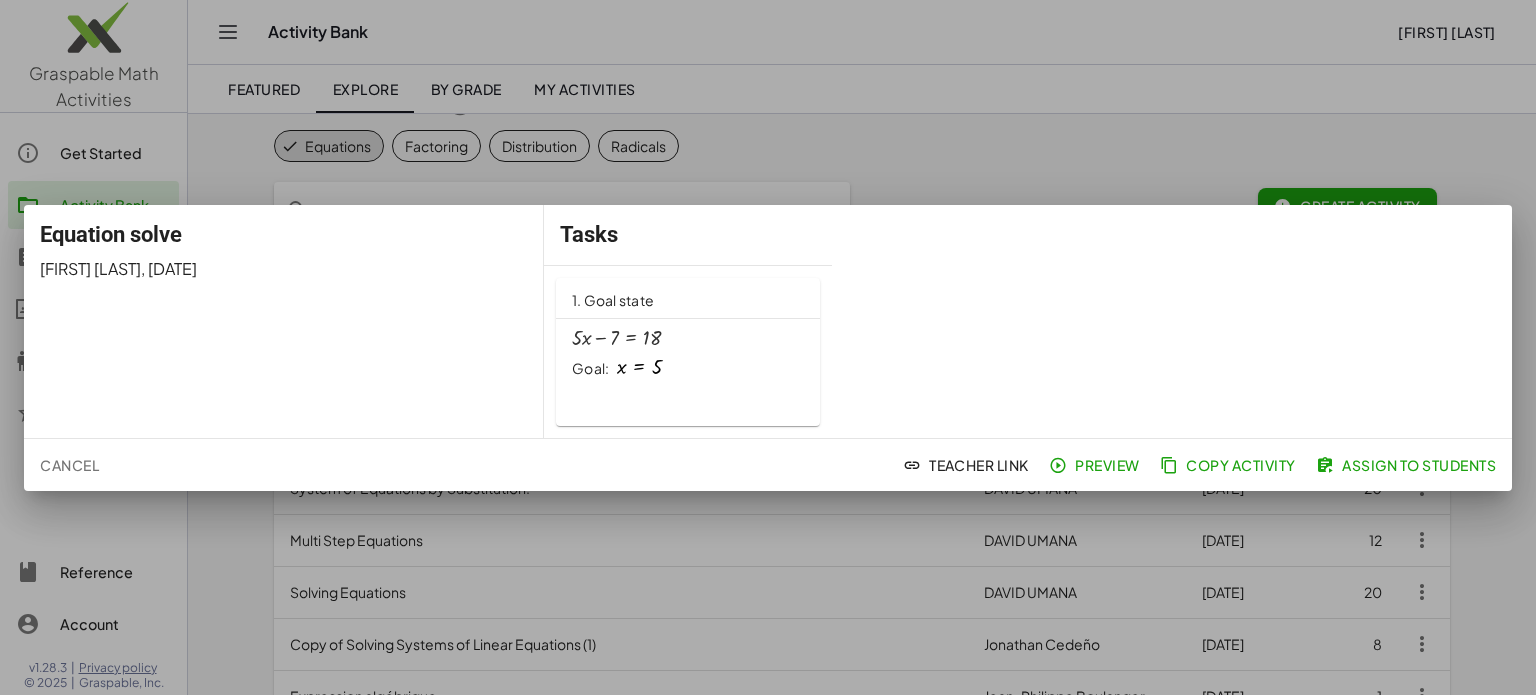 click at bounding box center (768, 347) 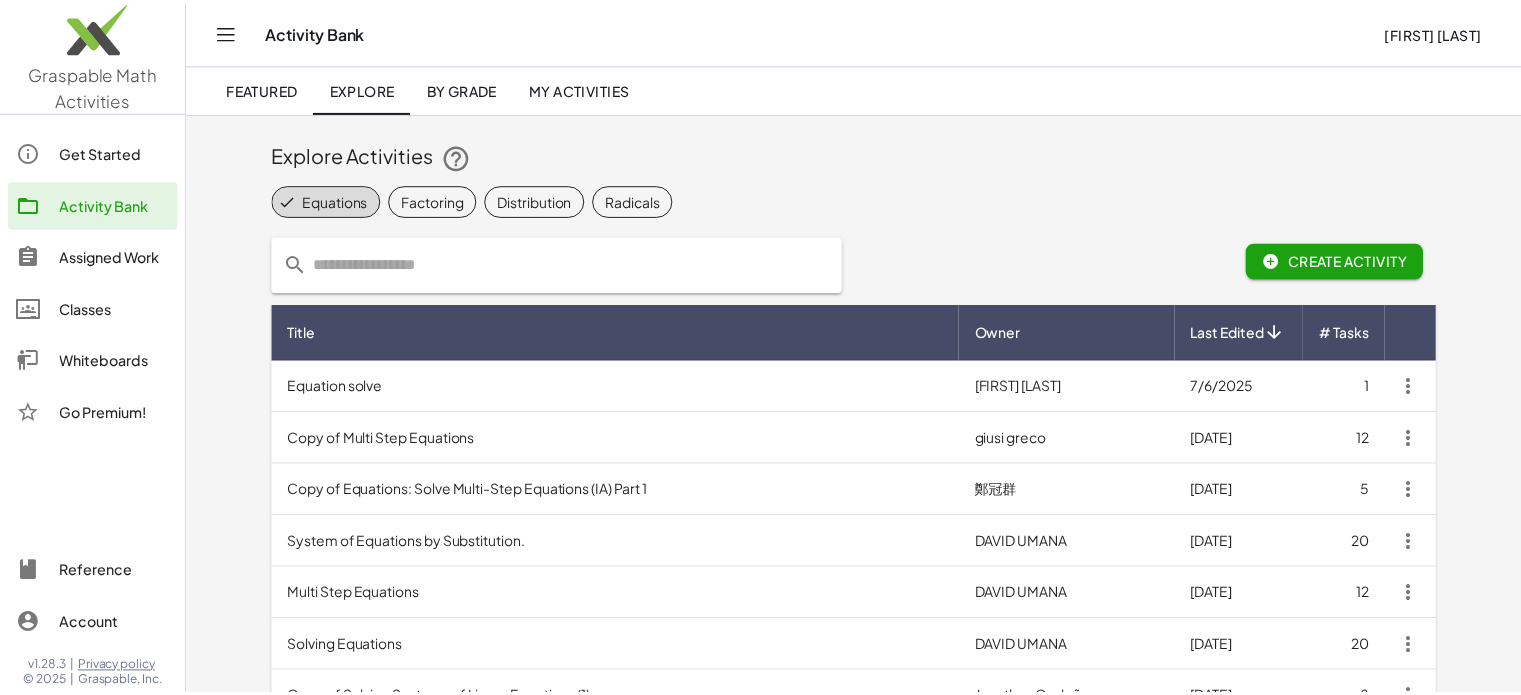 scroll, scrollTop: 54, scrollLeft: 0, axis: vertical 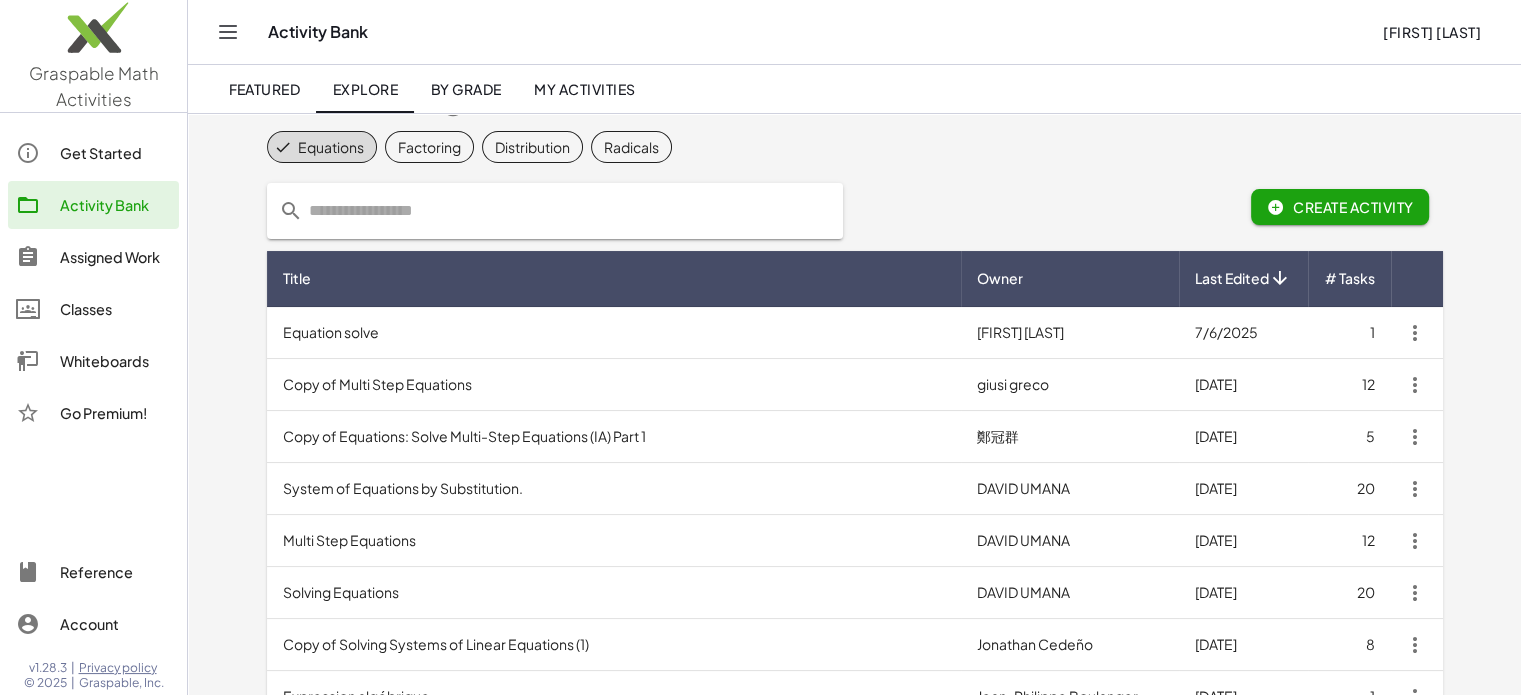 drag, startPoint x: 252, startPoint y: 97, endPoint x: 377, endPoint y: 101, distance: 125.06398 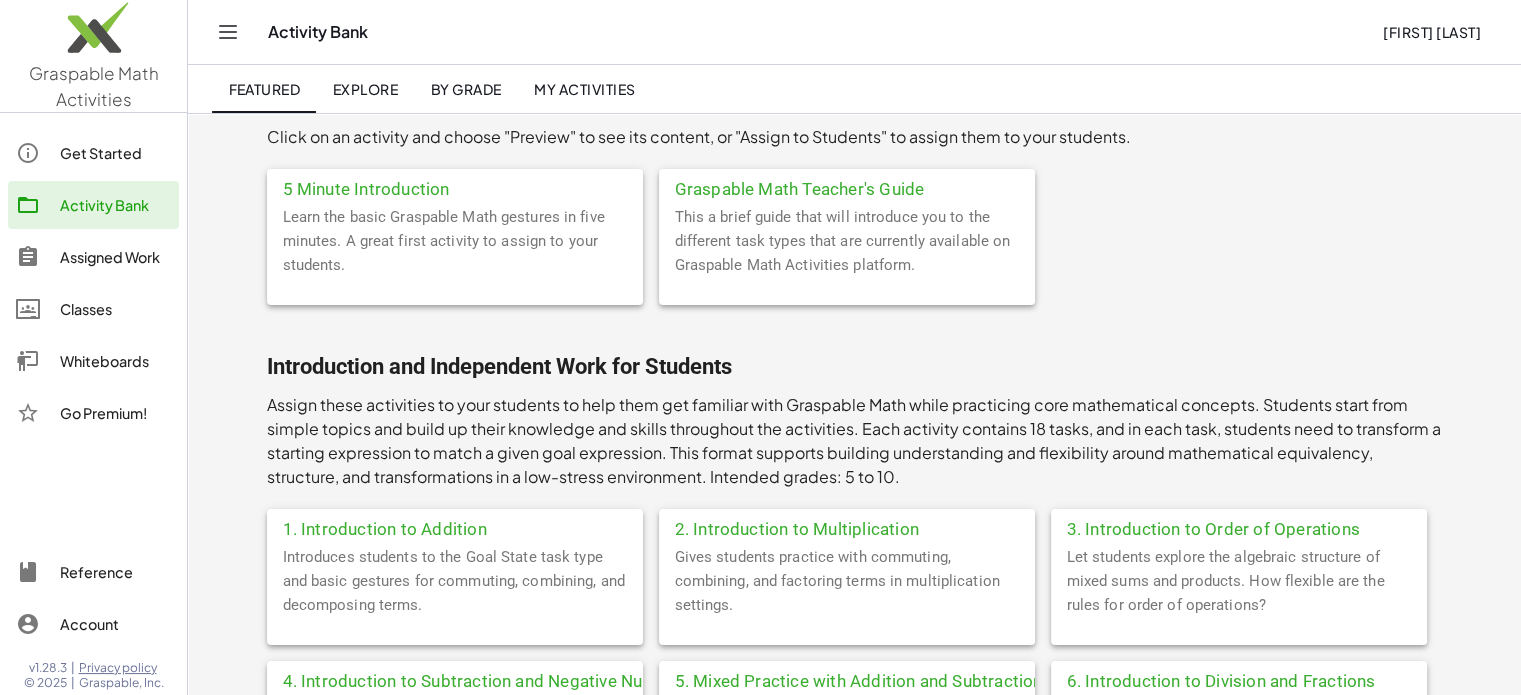 scroll, scrollTop: 106, scrollLeft: 0, axis: vertical 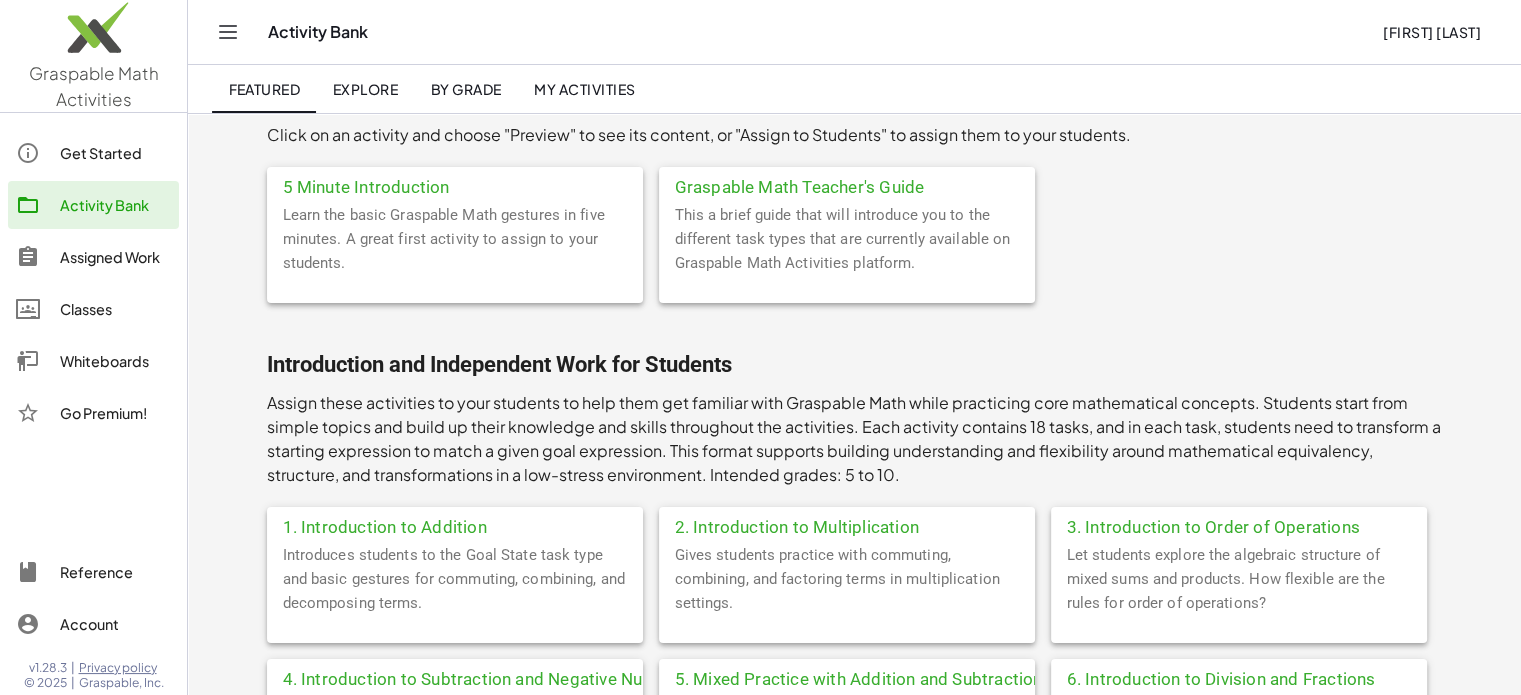 click on "Graspable Math Teacher's Guide" 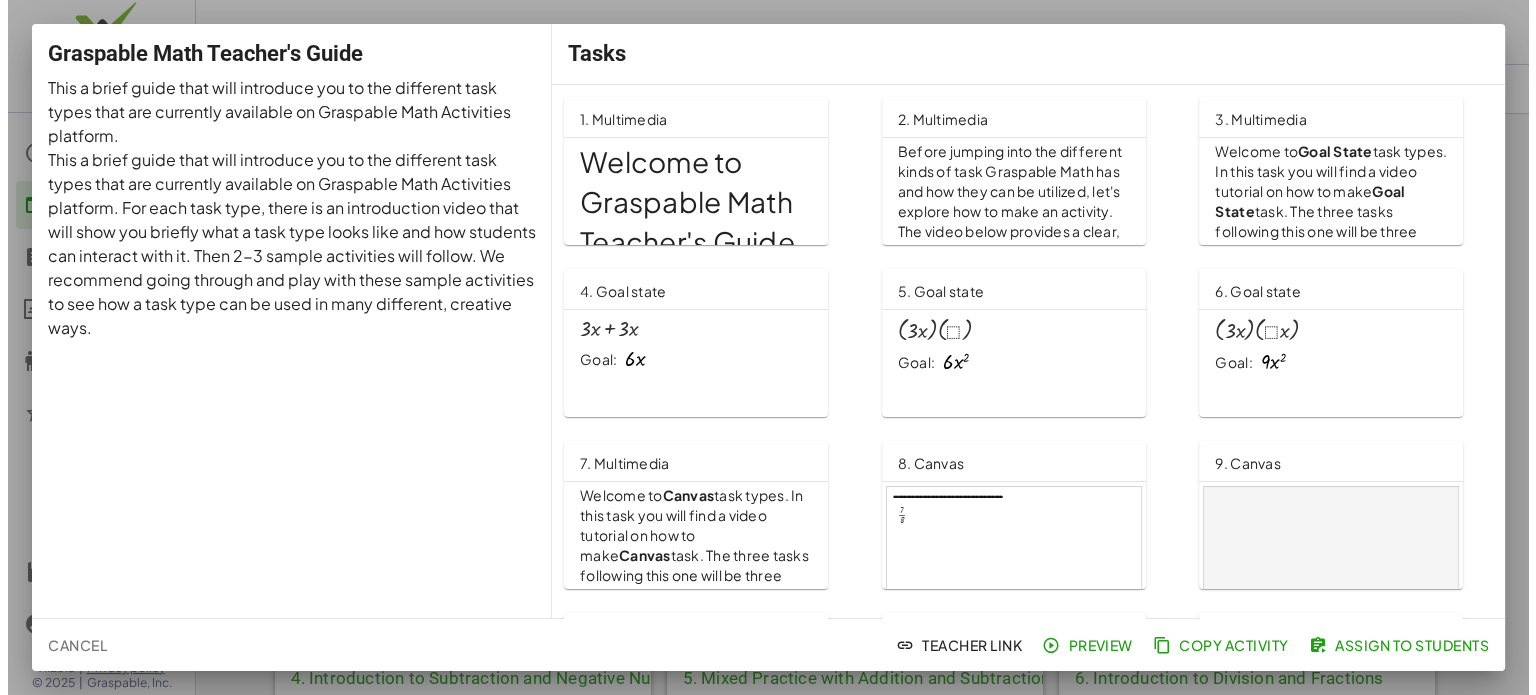 scroll, scrollTop: 0, scrollLeft: 0, axis: both 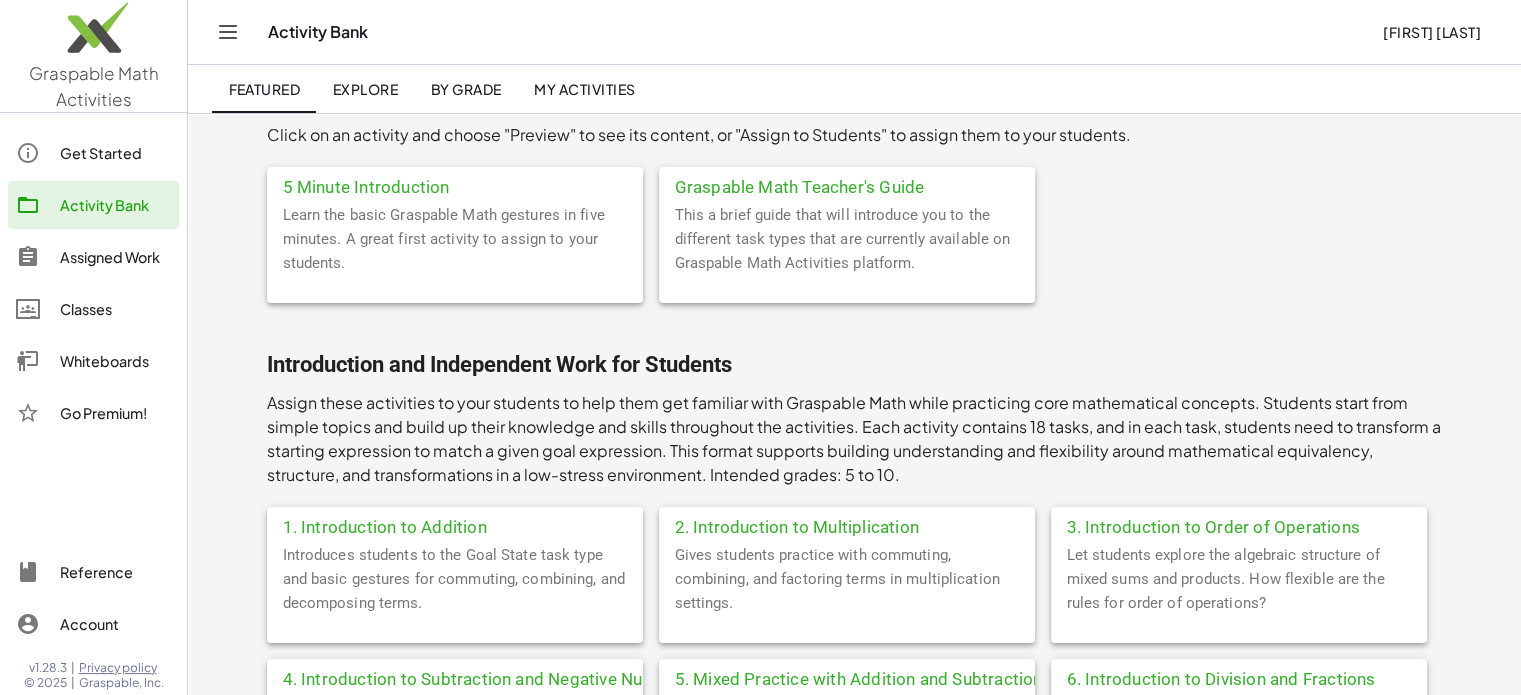 click 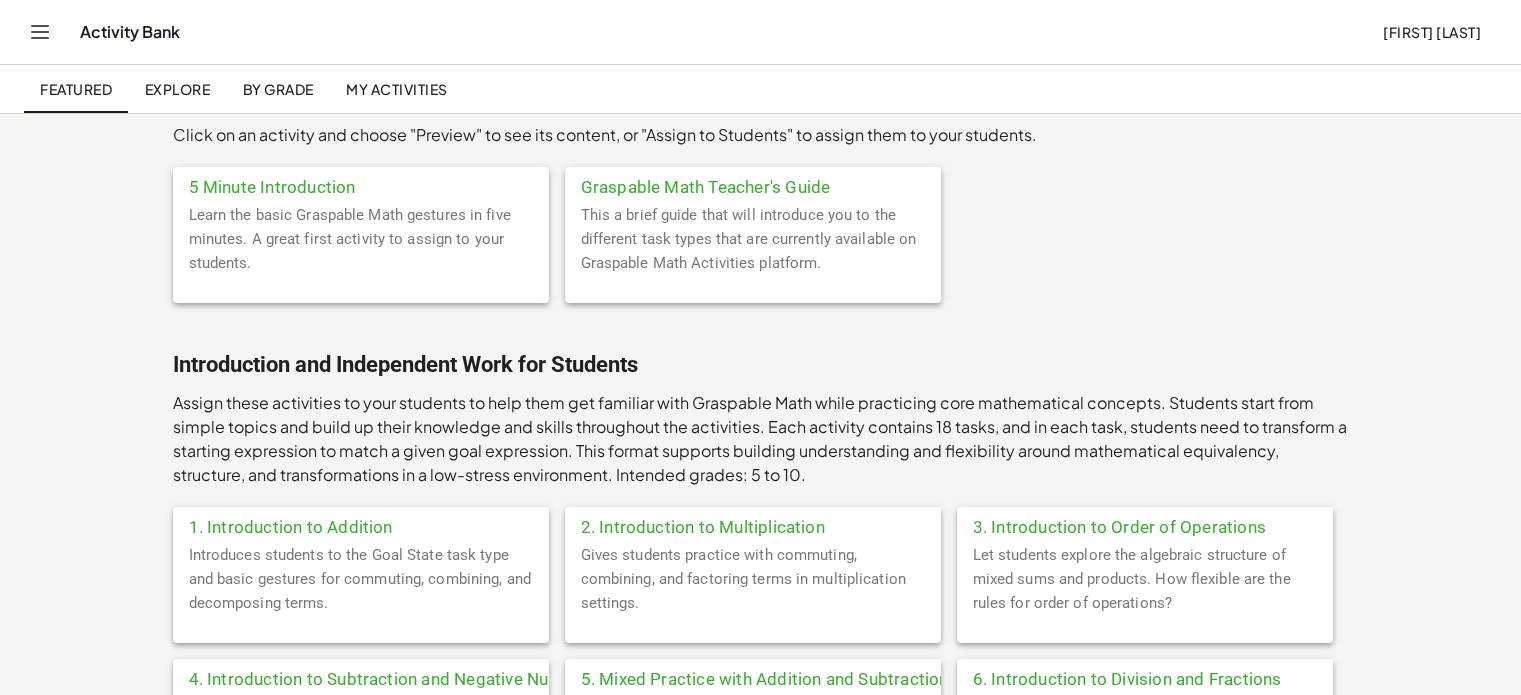 click 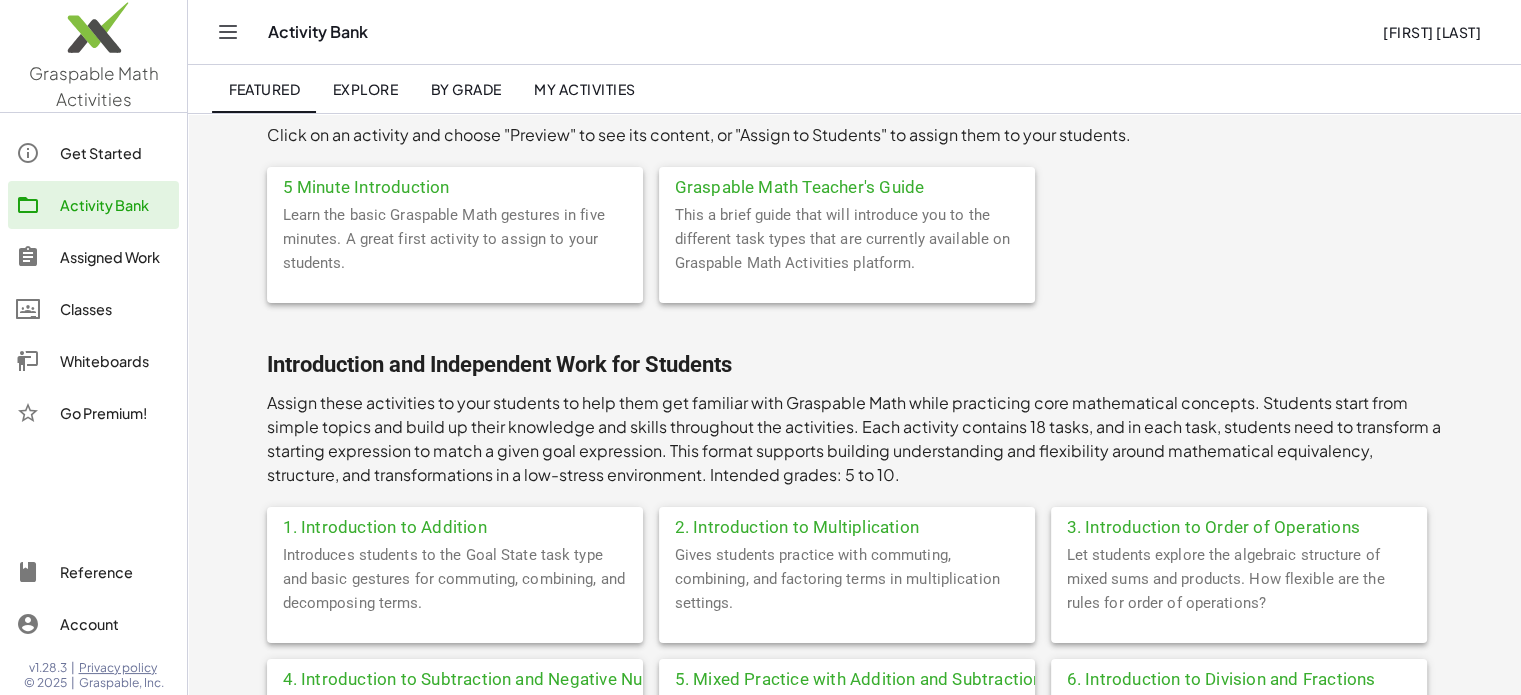 click 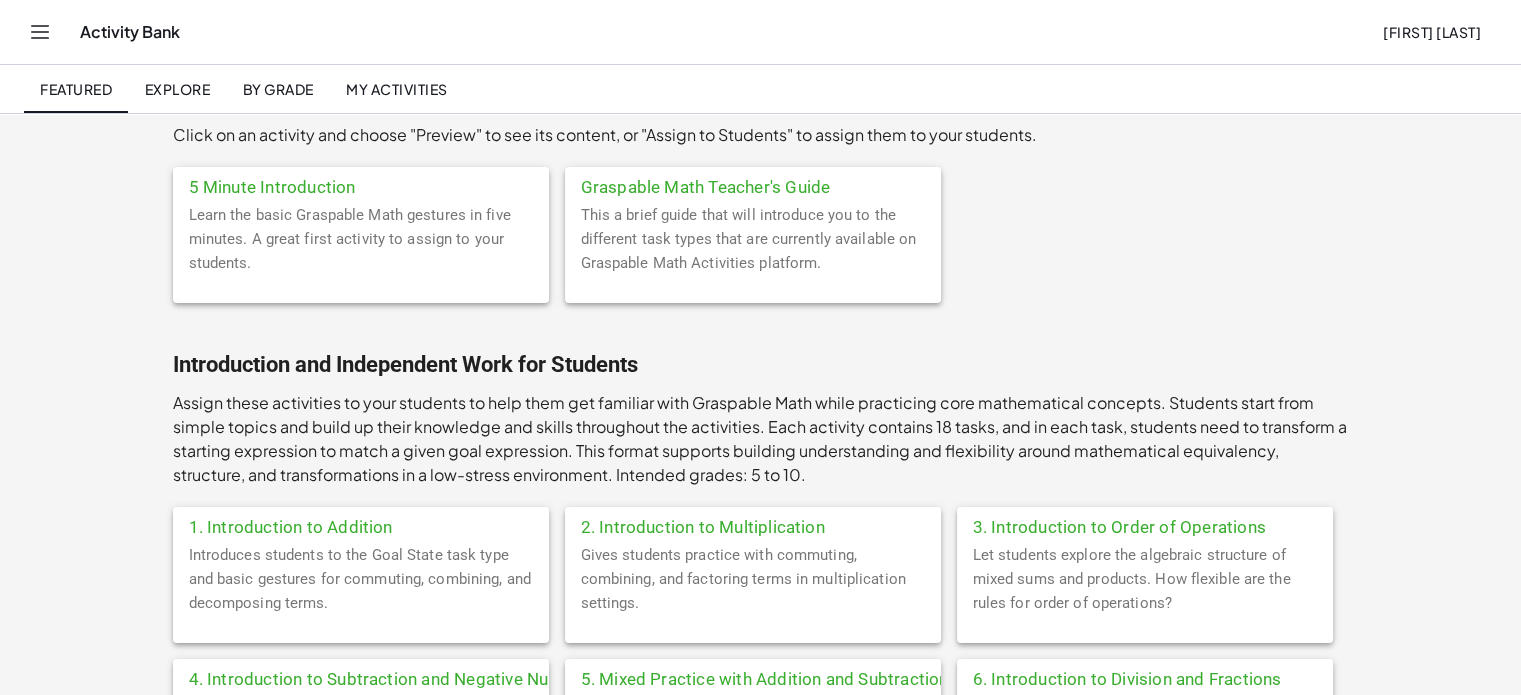 click at bounding box center (40, 32) 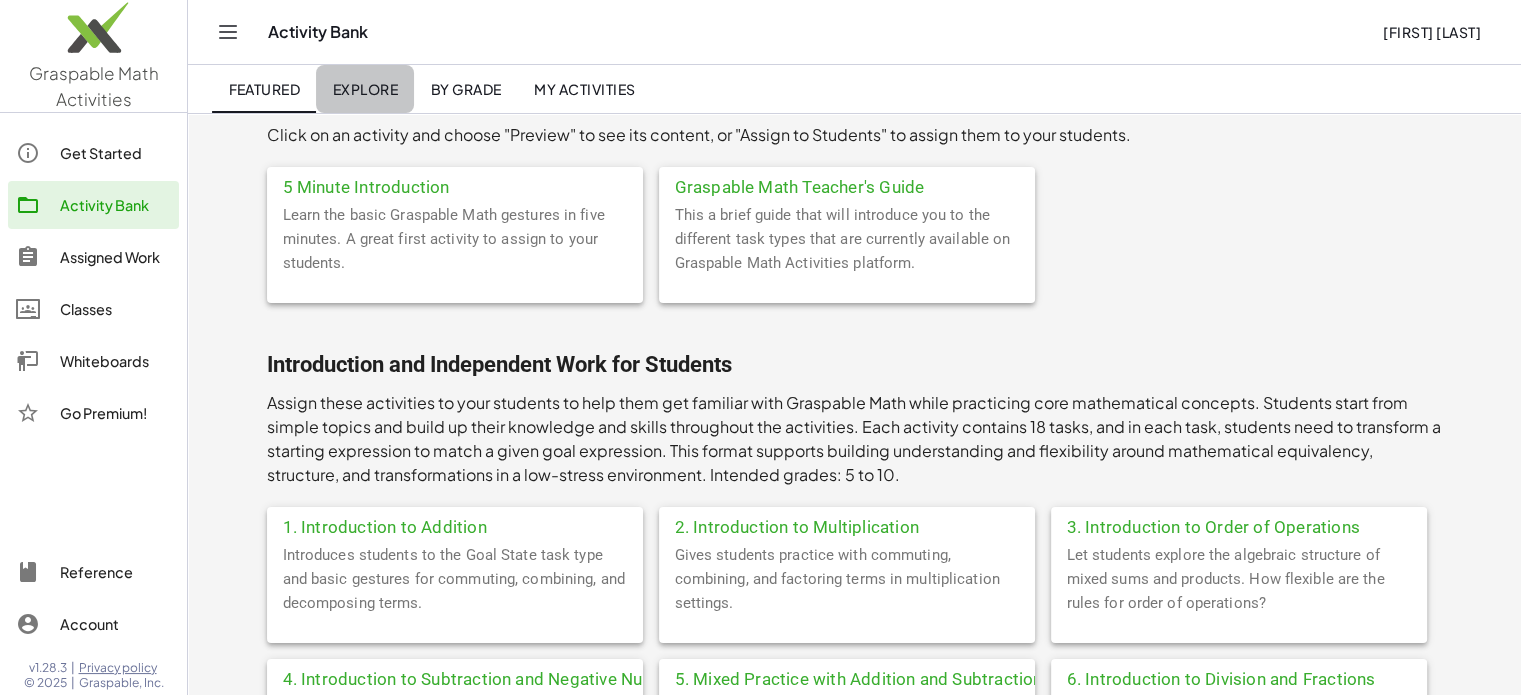 click on "Explore" 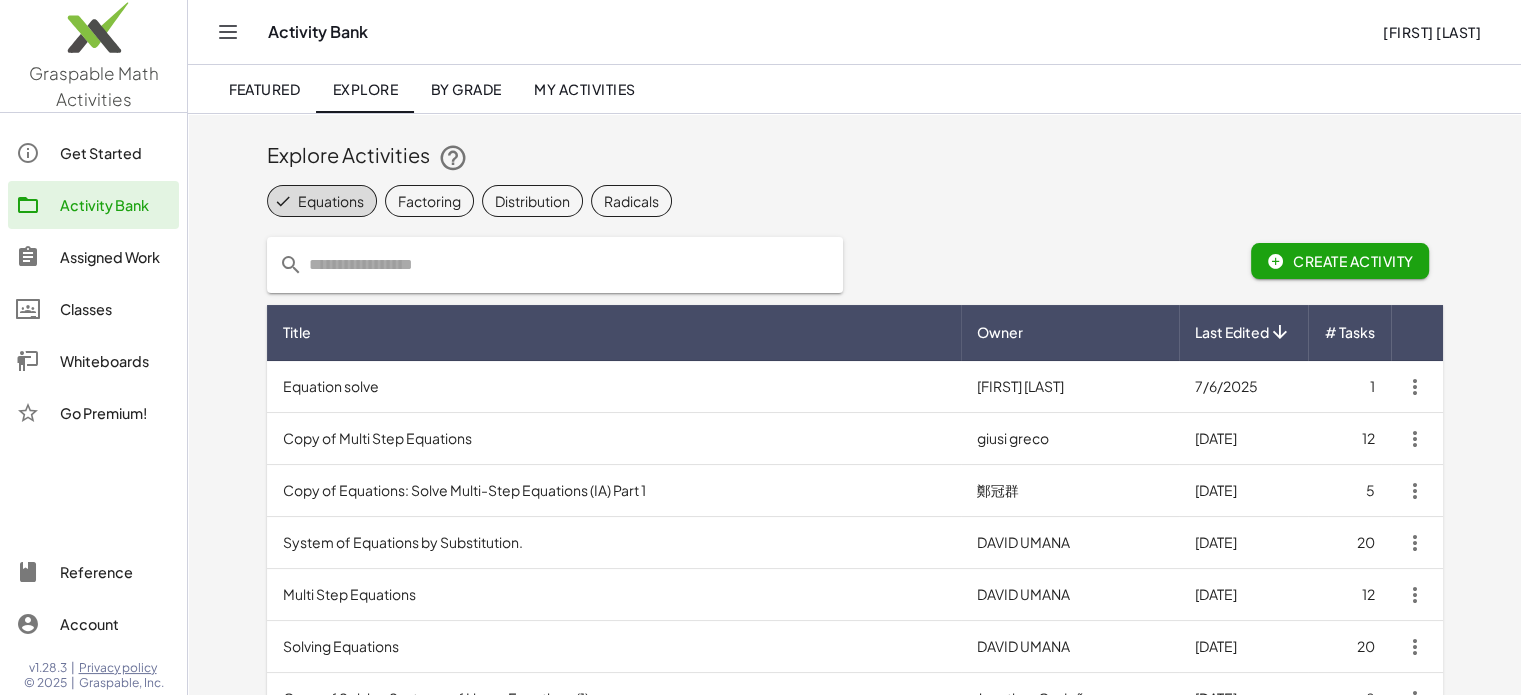 click on "[FIRST] [LAST]" 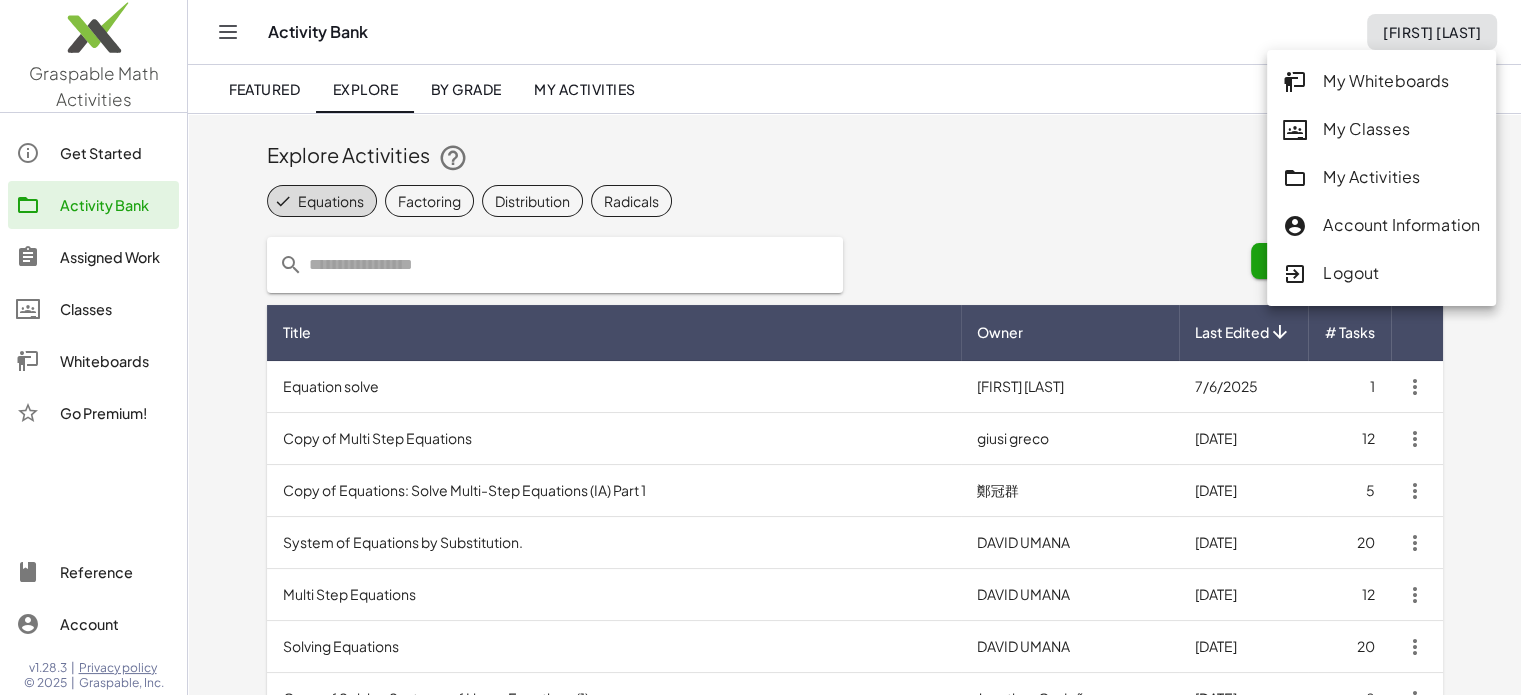 click on "Explore Activities" 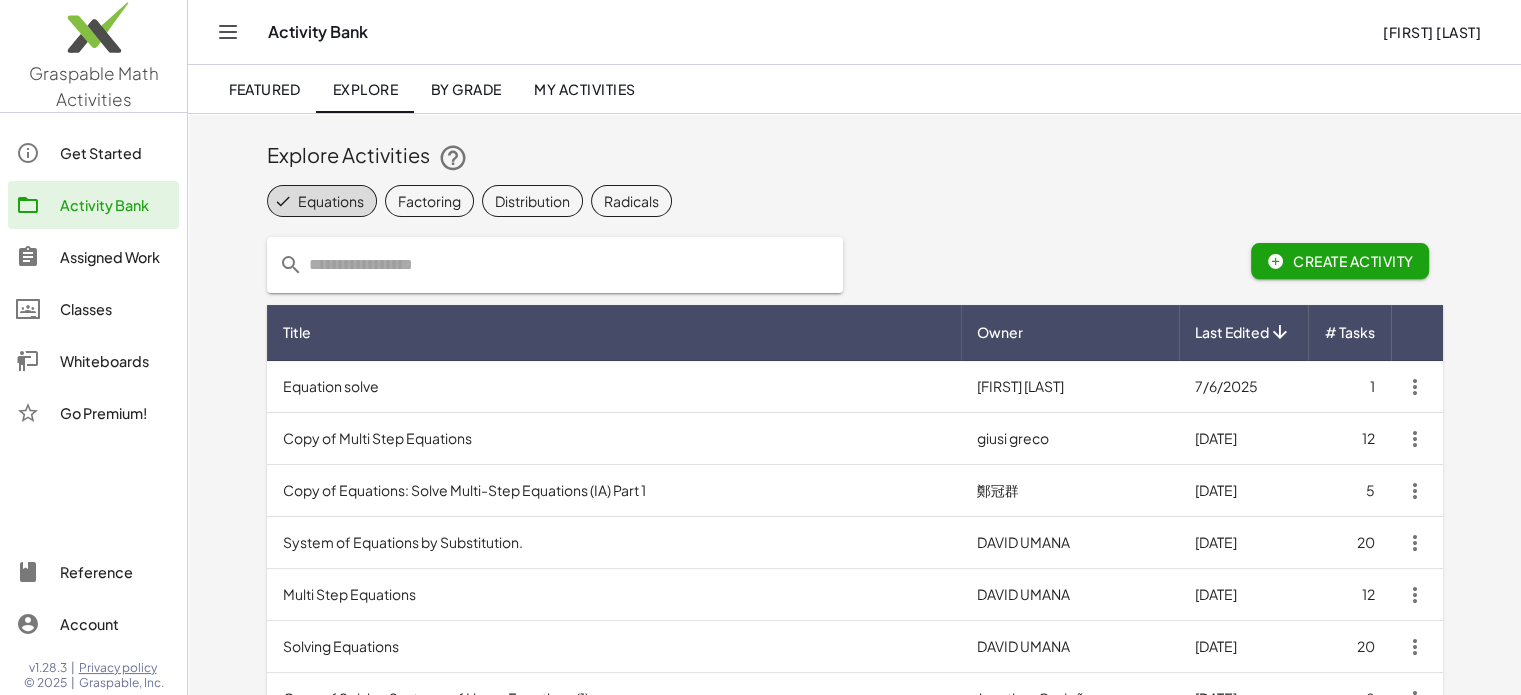 click on "Featured" 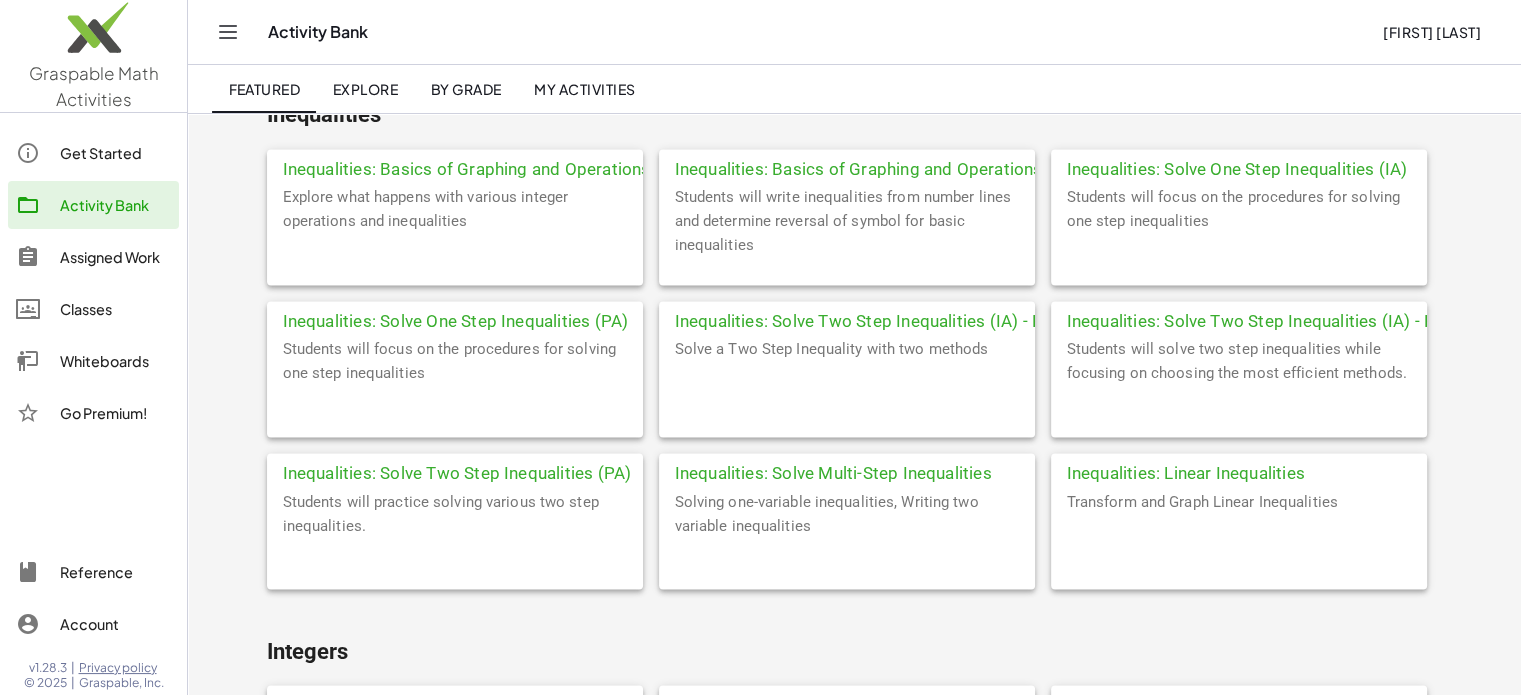 scroll, scrollTop: 3306, scrollLeft: 0, axis: vertical 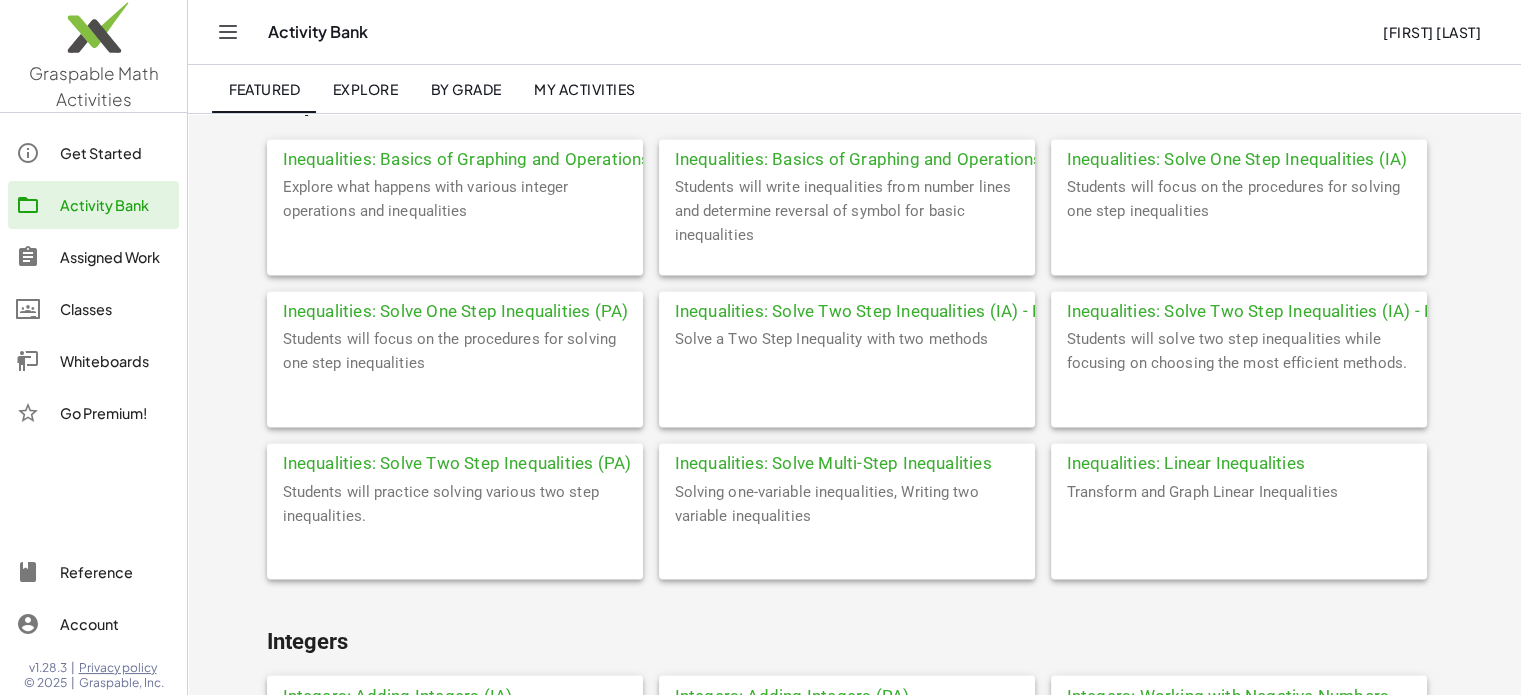 click on "Inequalities: Basics of Graphing and Operations (IA)" 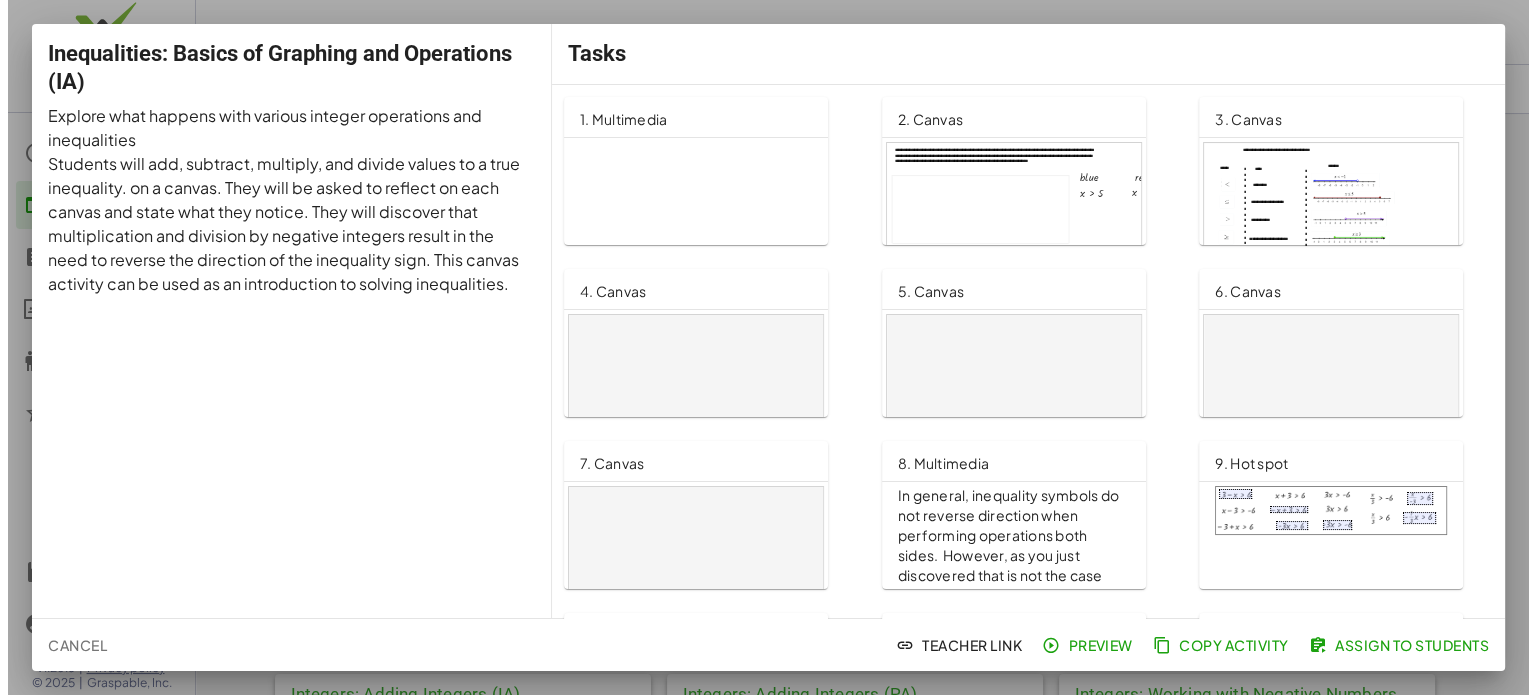scroll, scrollTop: 0, scrollLeft: 0, axis: both 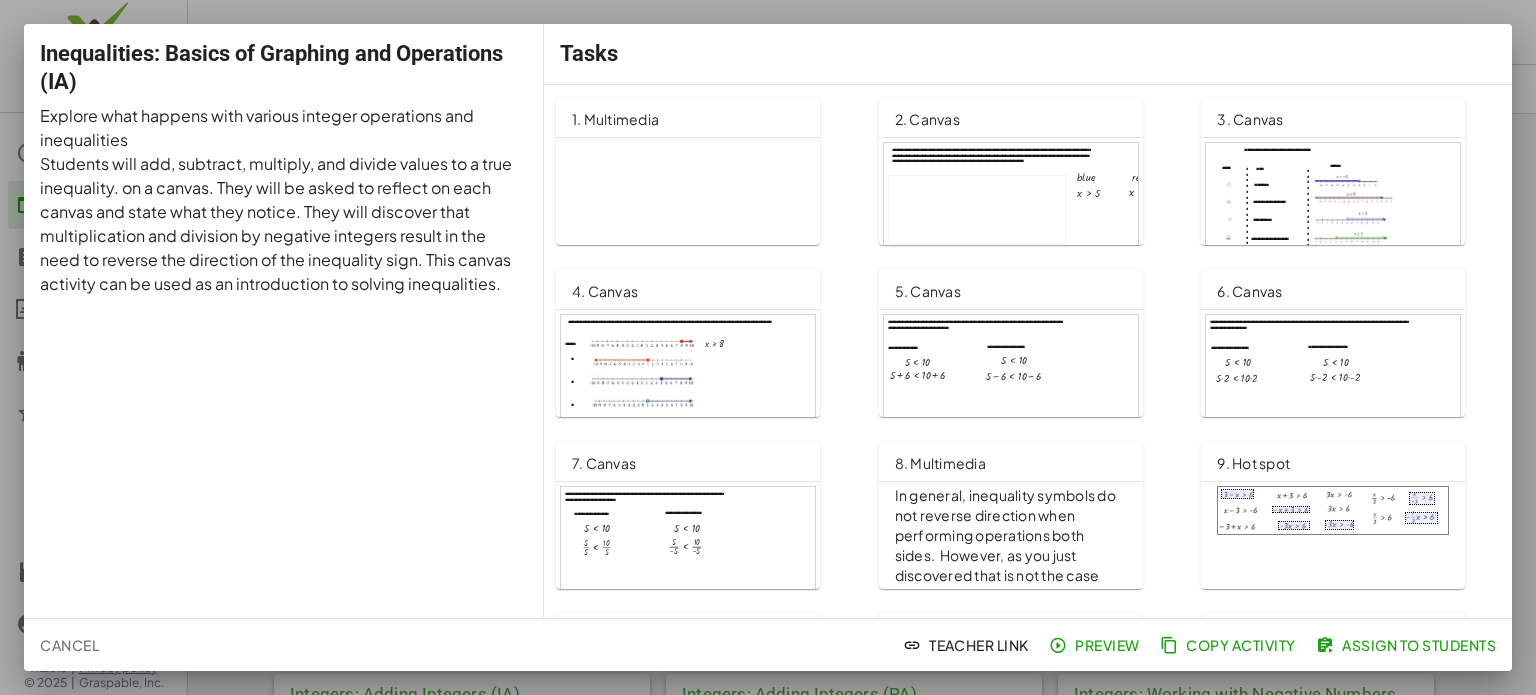 click at bounding box center (688, 559) 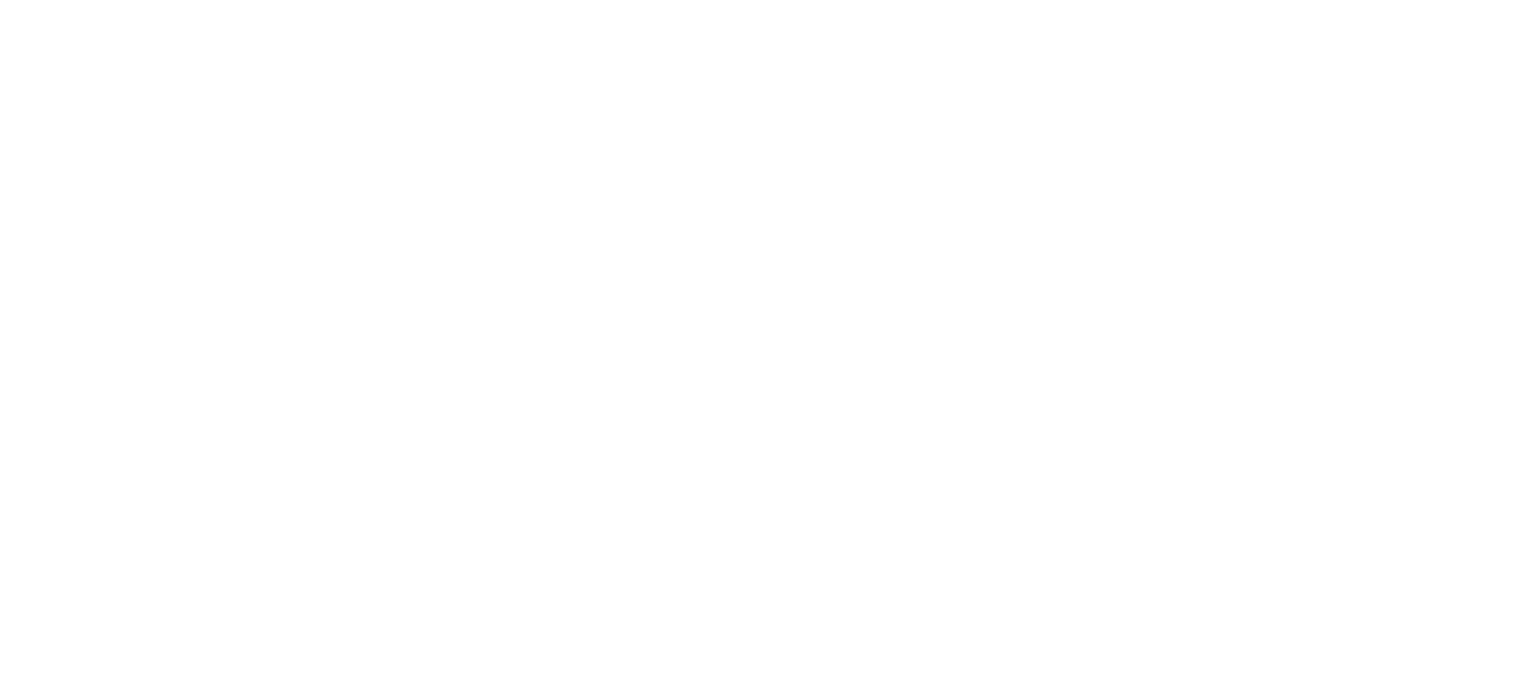 scroll, scrollTop: 0, scrollLeft: 0, axis: both 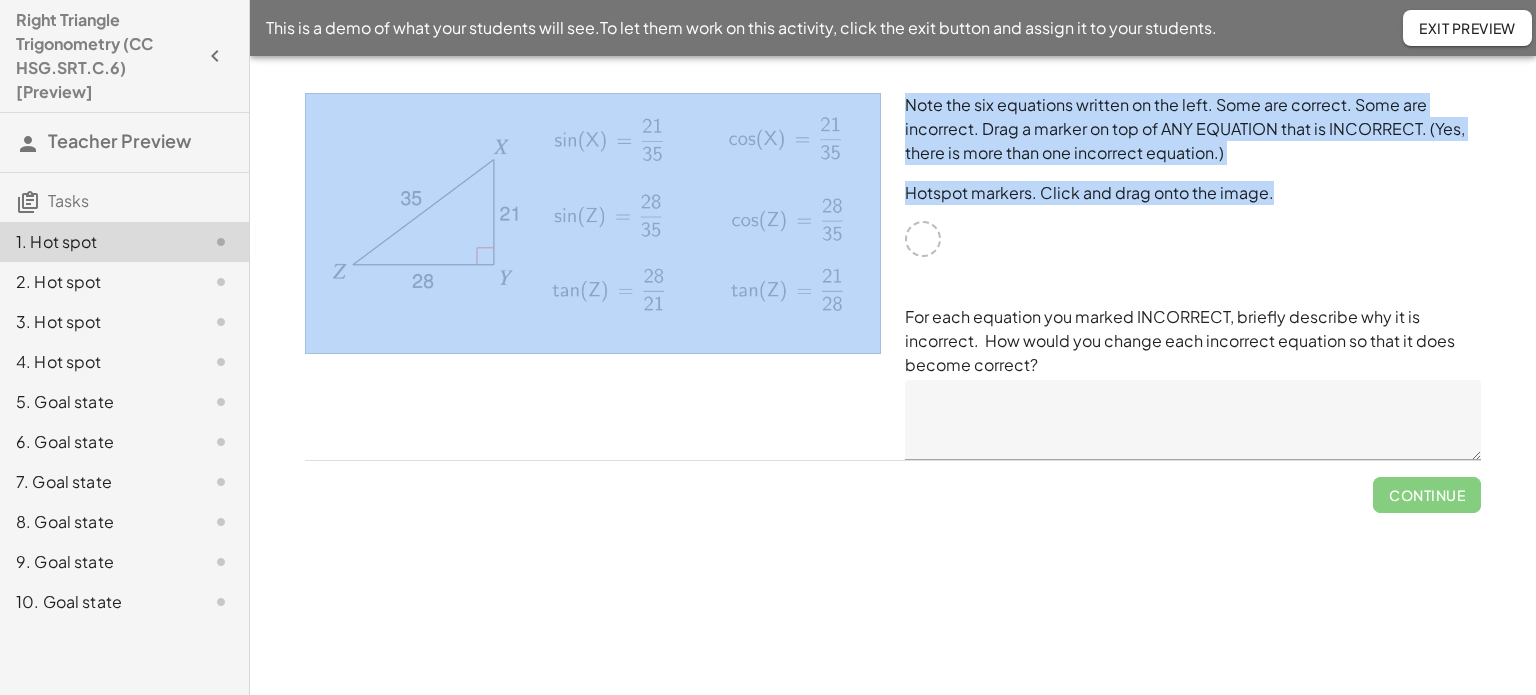 drag, startPoint x: 926, startPoint y: 237, endPoint x: 830, endPoint y: 253, distance: 97.3242 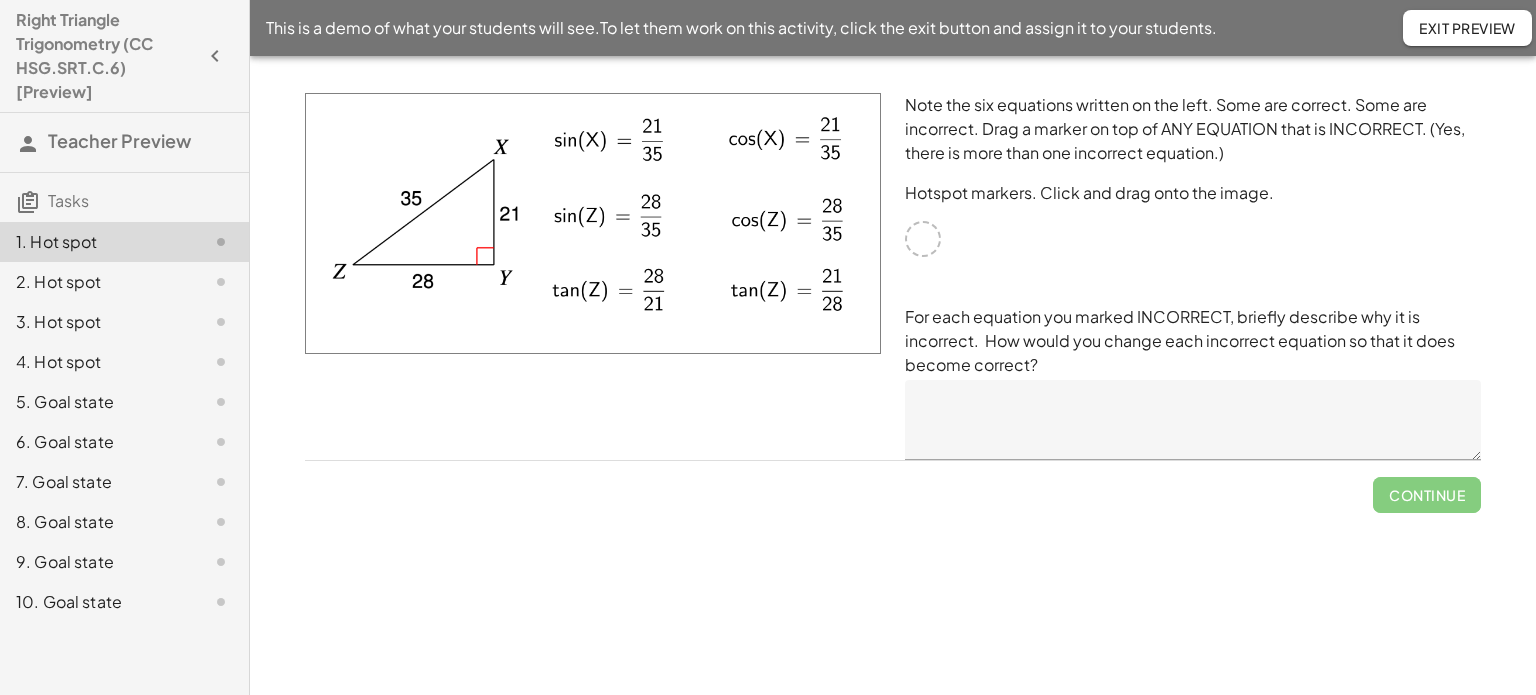 click on "Note the six equations written on the left. Some are correct. Some are incorrect. Drag a marker on top of ANY EQUATION that is INCORRECT. (Yes, there is more than one incorrect equation.)  Hotspot markers. Click and drag onto the image. For each equation you marked INCORRECT, briefly describe why it is incorrect.  How would you change each incorrect equation so that it does become correct?" at bounding box center (1193, 276) 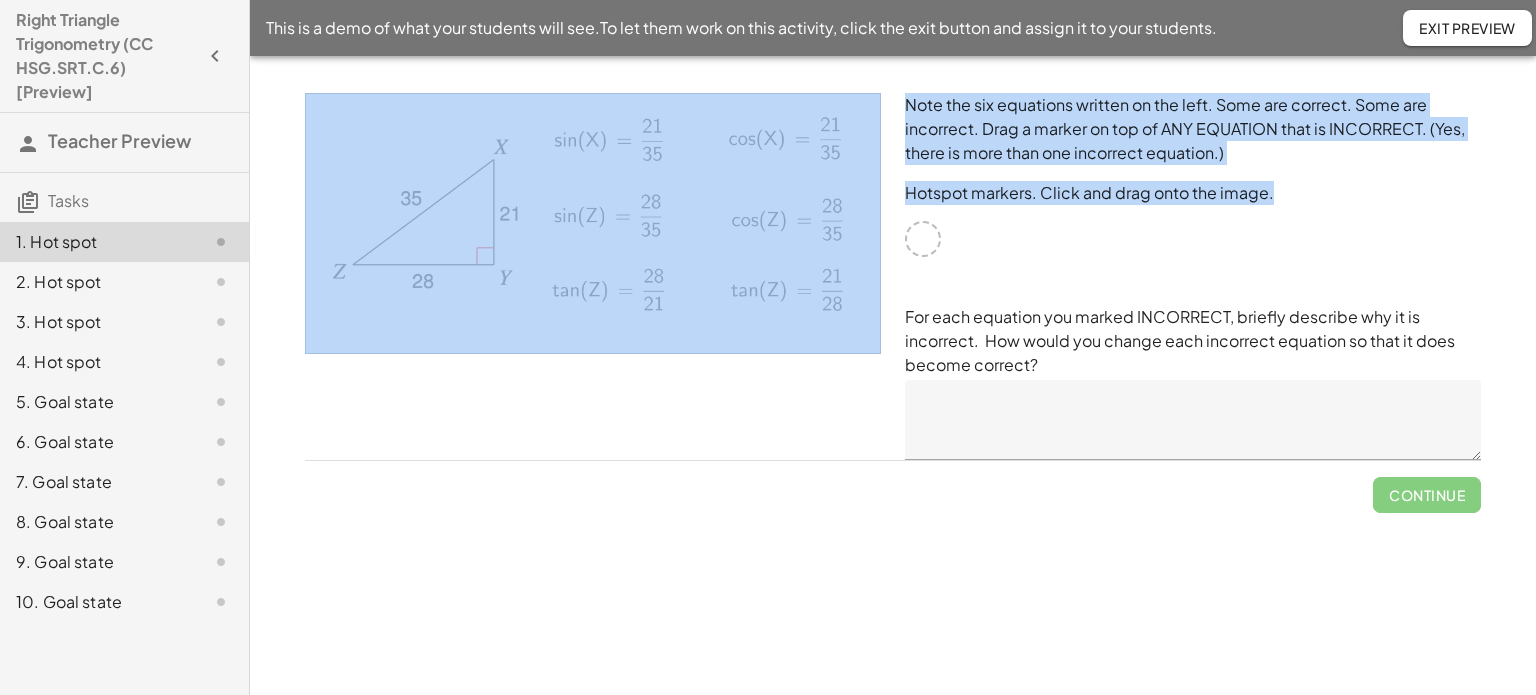 drag, startPoint x: 924, startPoint y: 244, endPoint x: 785, endPoint y: 263, distance: 140.29256 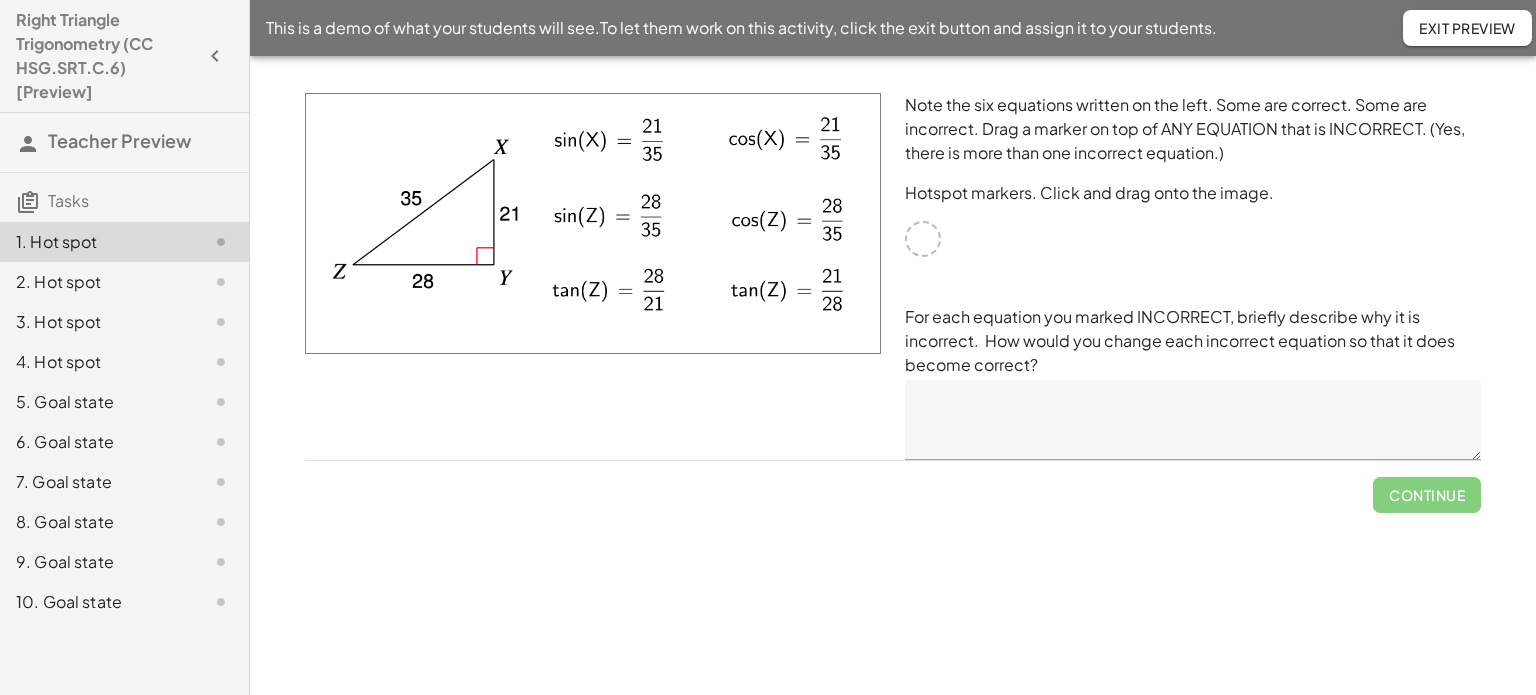 click at bounding box center (593, 276) 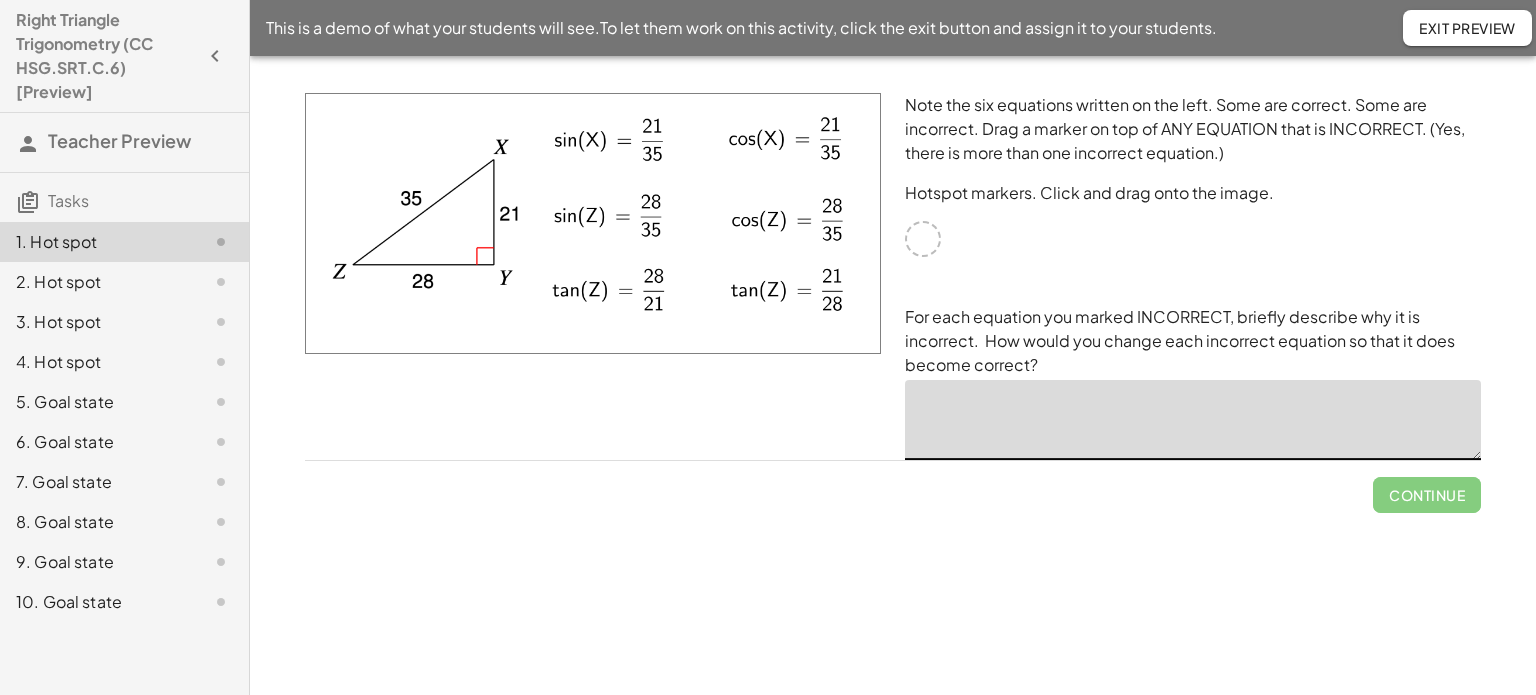 click 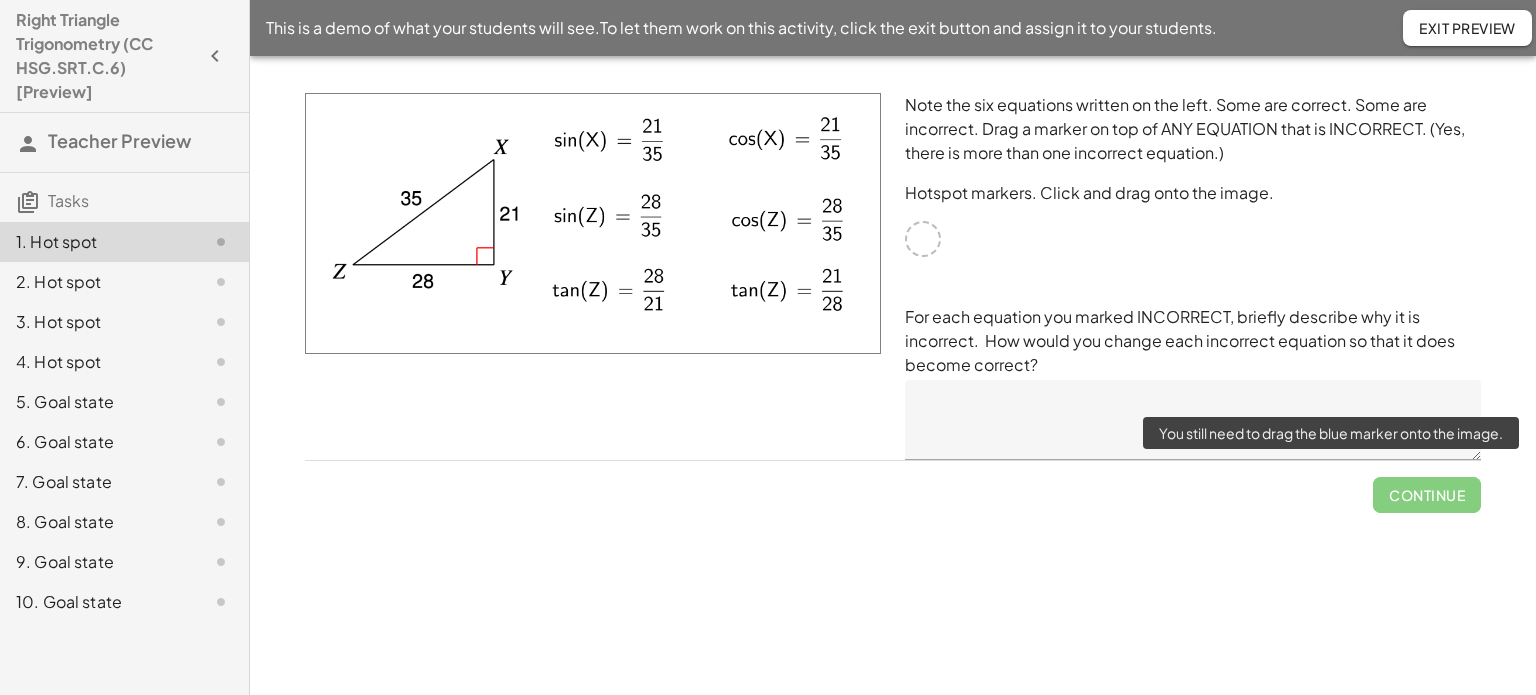 click on "Continue" 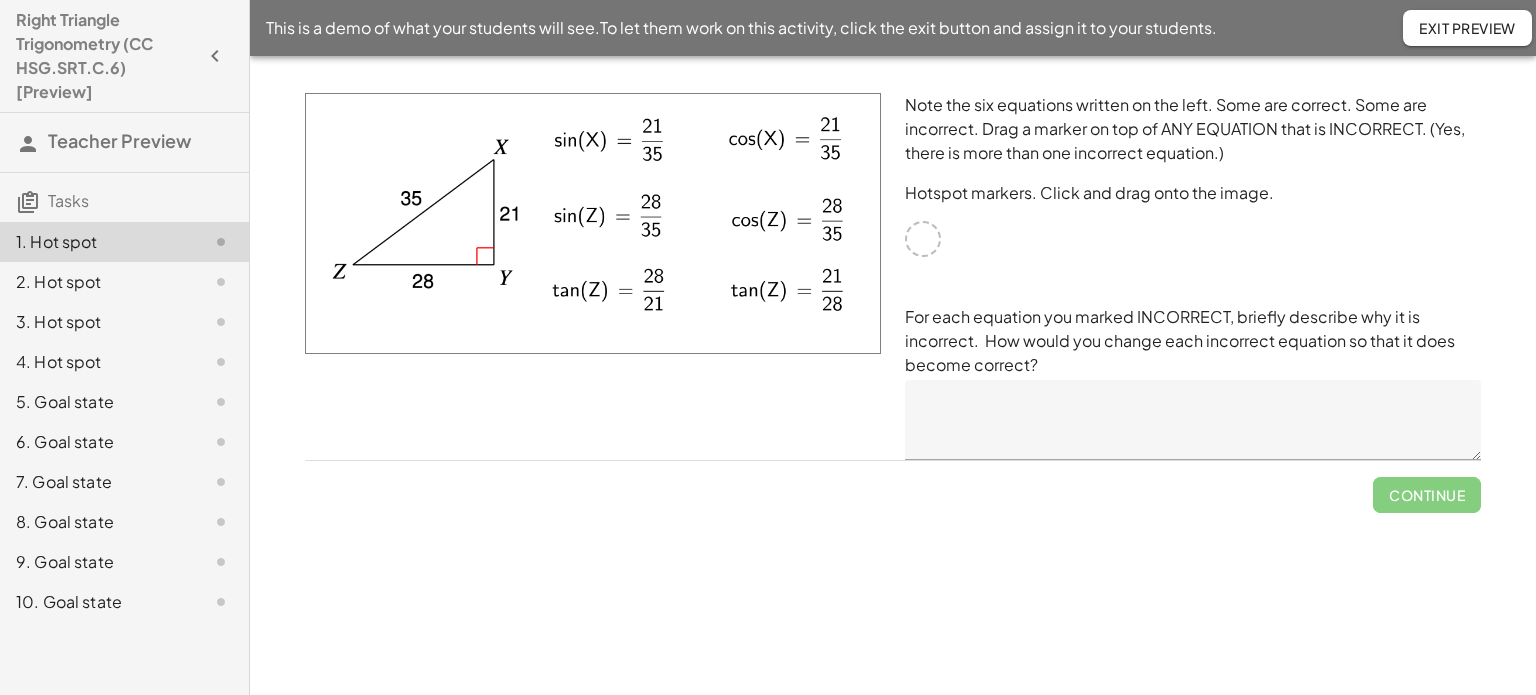 click on "2. Hot spot" 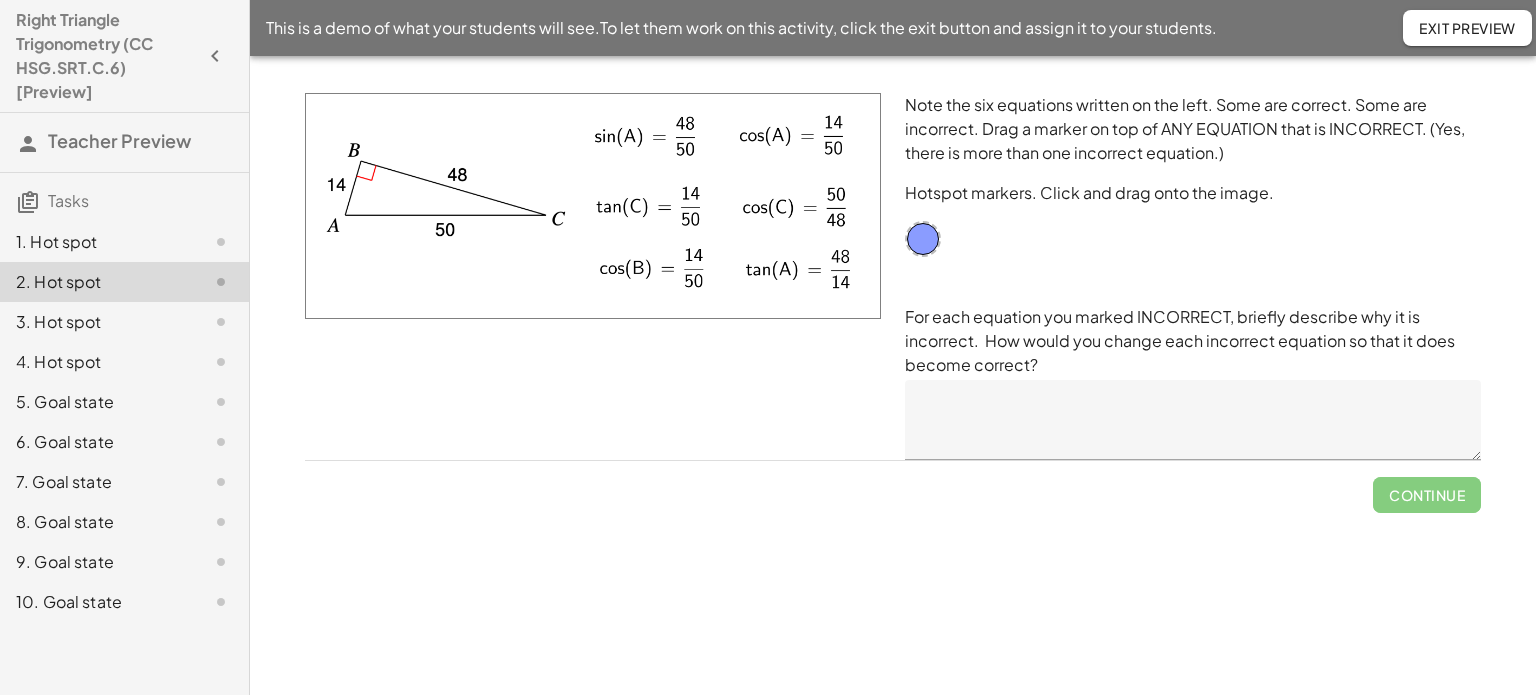click on "Continue" at bounding box center [893, 487] 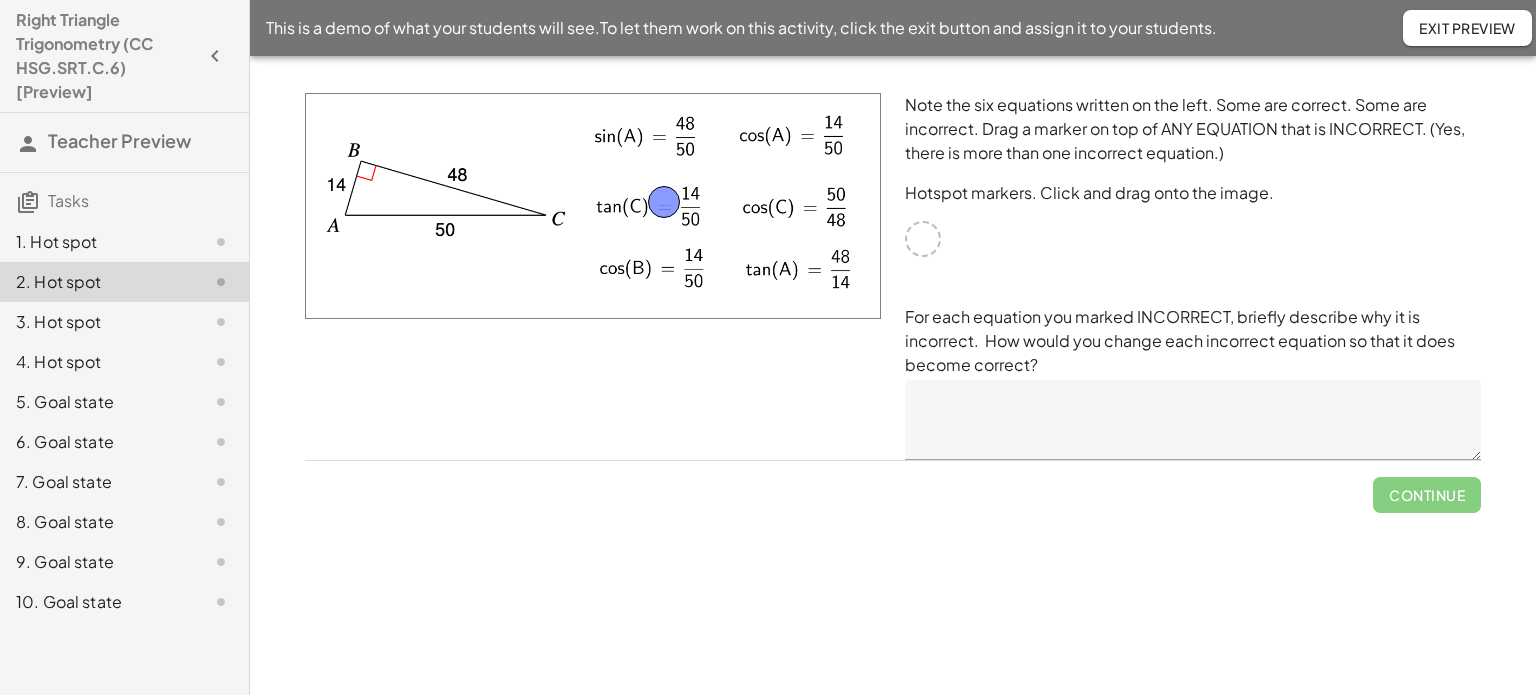 drag, startPoint x: 925, startPoint y: 240, endPoint x: 666, endPoint y: 203, distance: 261.62952 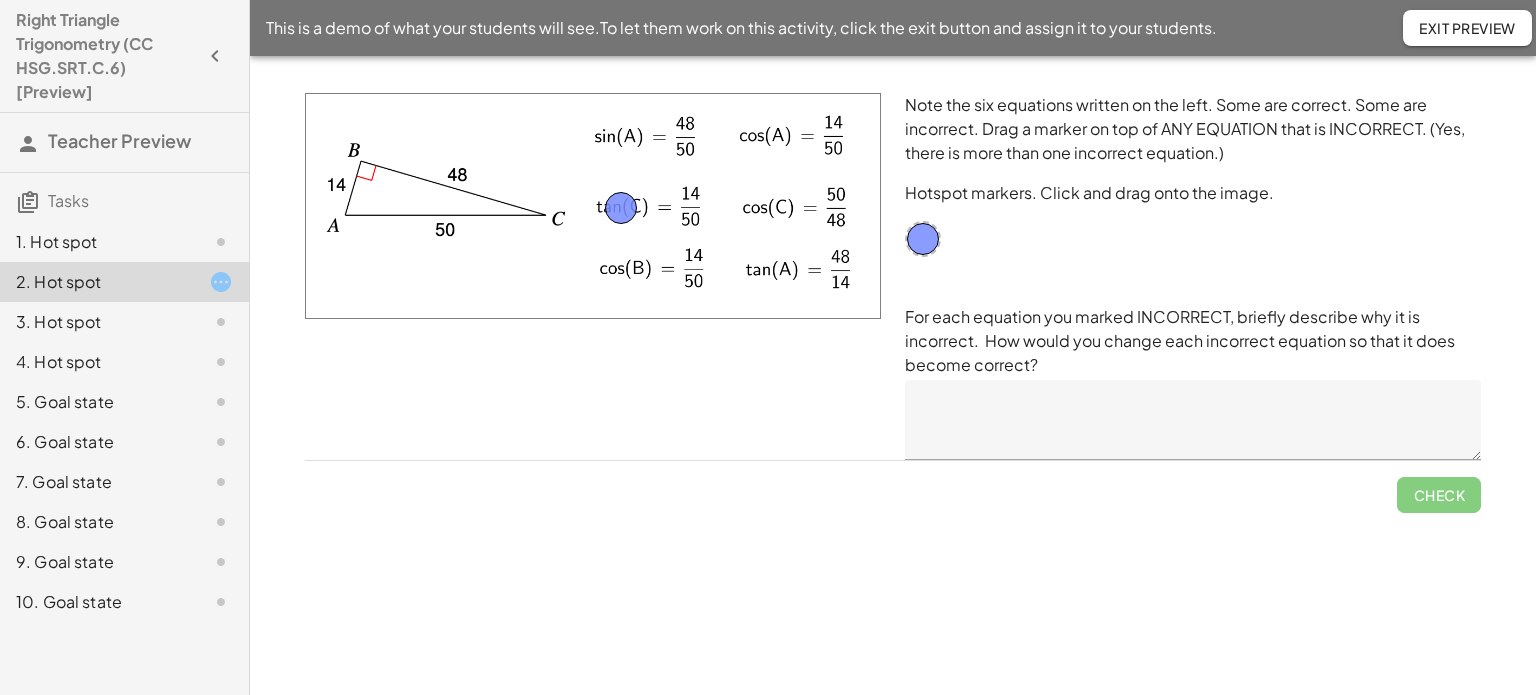 drag, startPoint x: 666, startPoint y: 203, endPoint x: 623, endPoint y: 209, distance: 43.416588 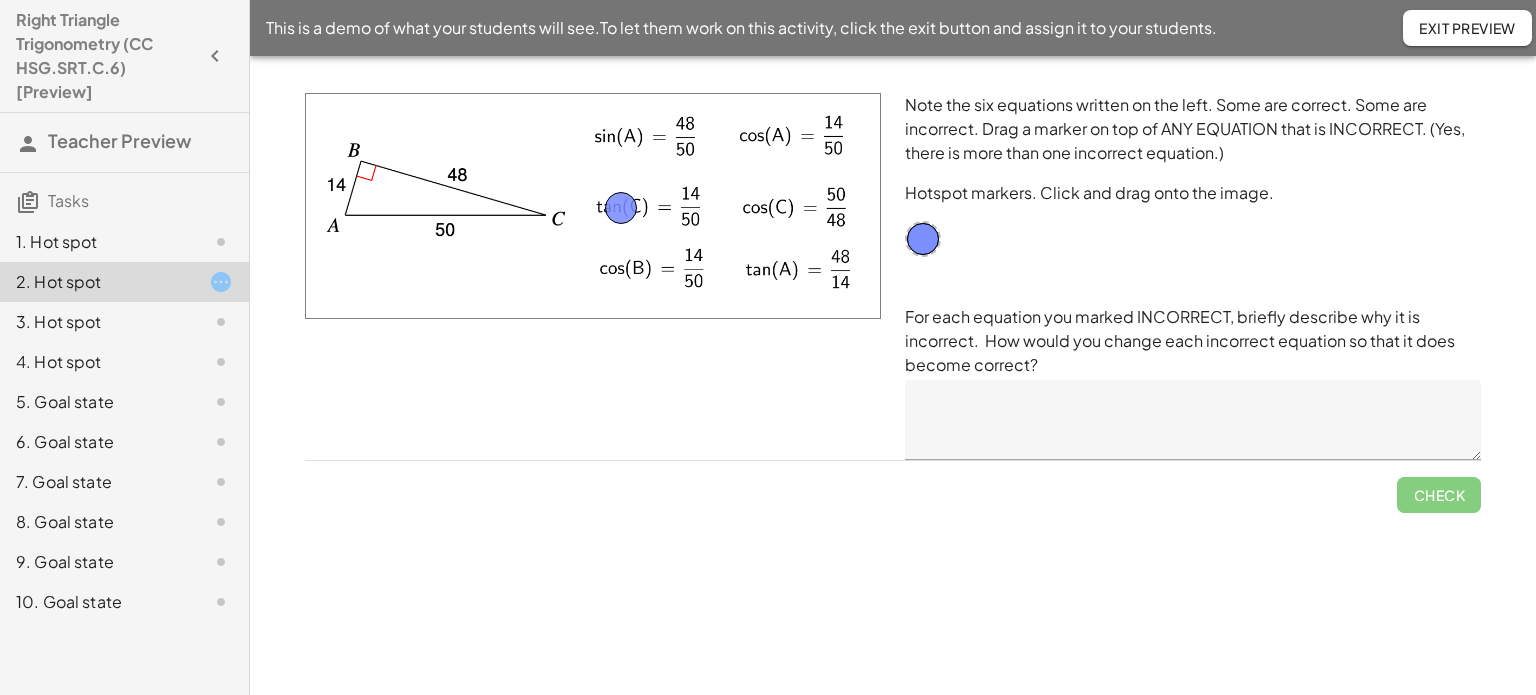 click on "5. Goal state" 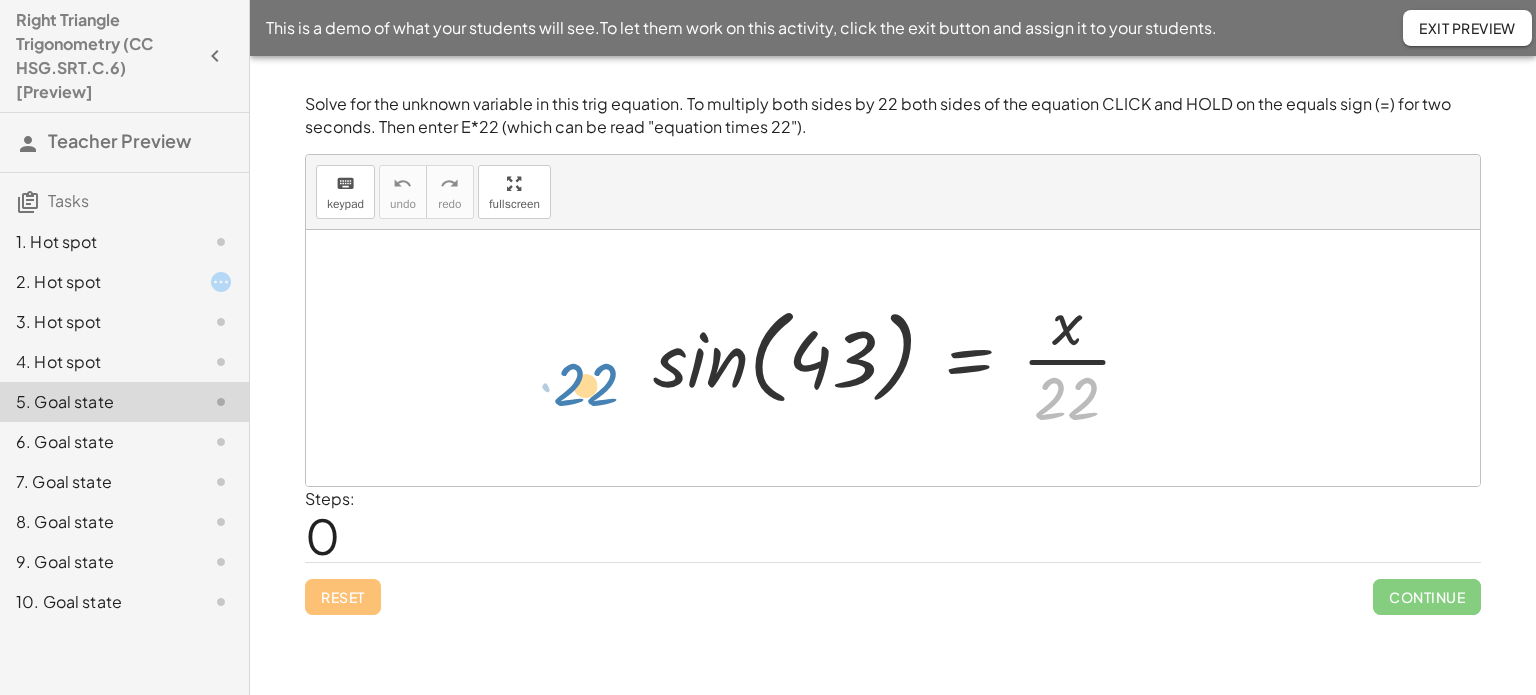 drag, startPoint x: 1076, startPoint y: 402, endPoint x: 591, endPoint y: 385, distance: 485.29785 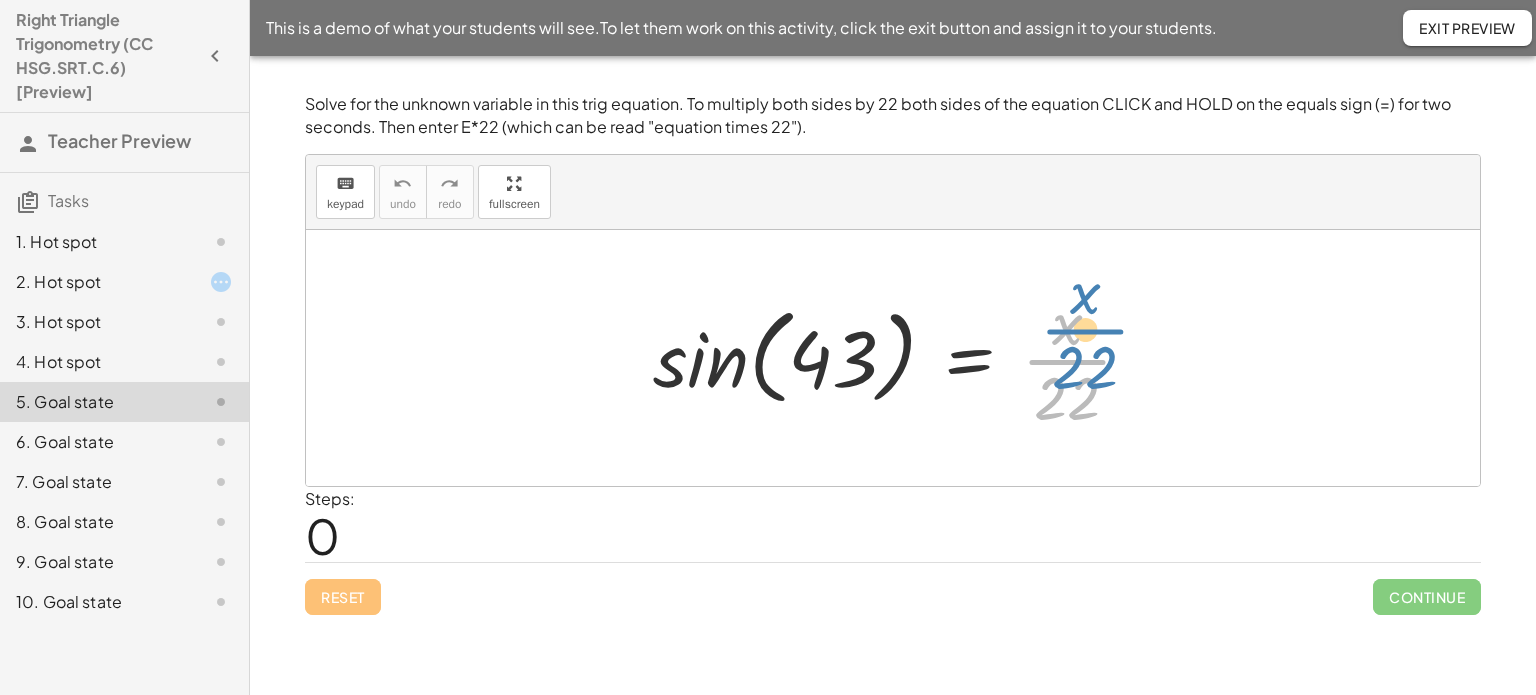 drag, startPoint x: 1056, startPoint y: 379, endPoint x: 1088, endPoint y: 353, distance: 41.231056 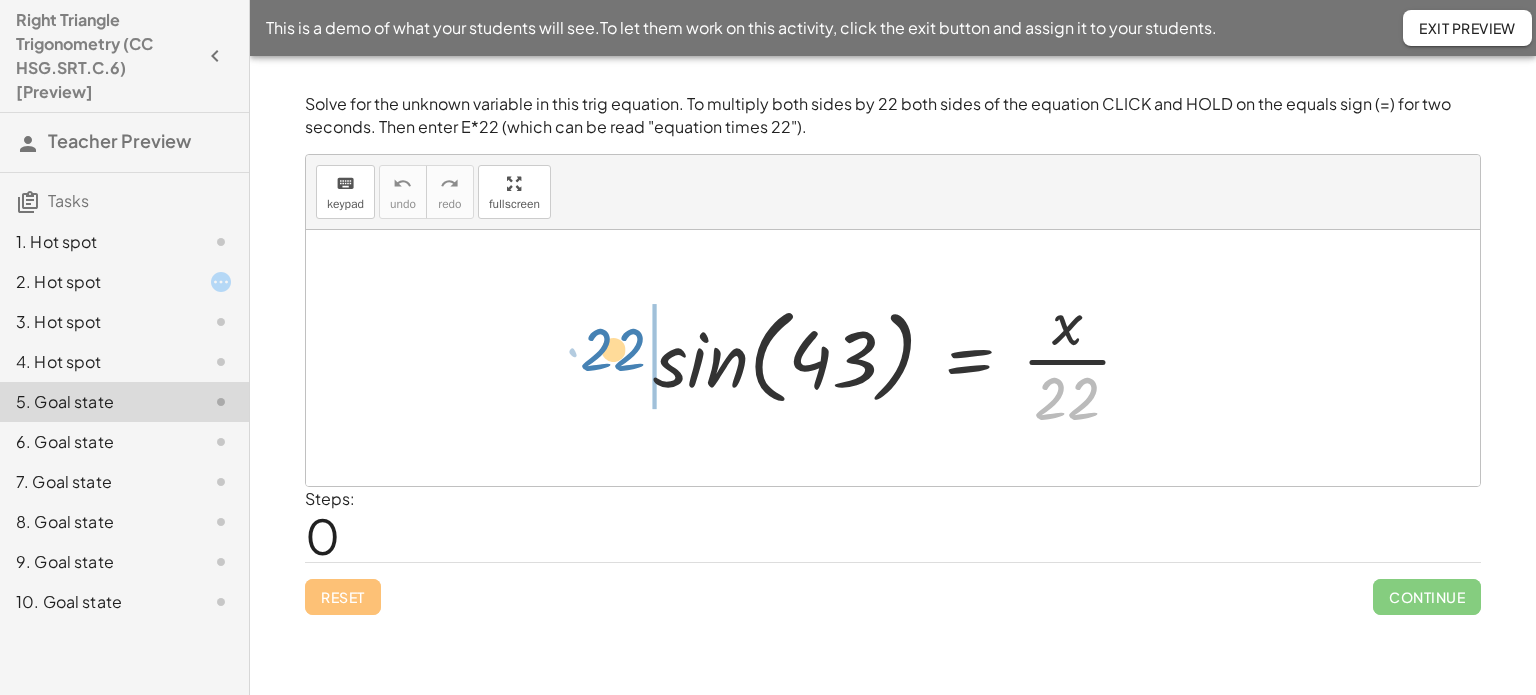 drag, startPoint x: 1082, startPoint y: 398, endPoint x: 634, endPoint y: 354, distance: 450.15552 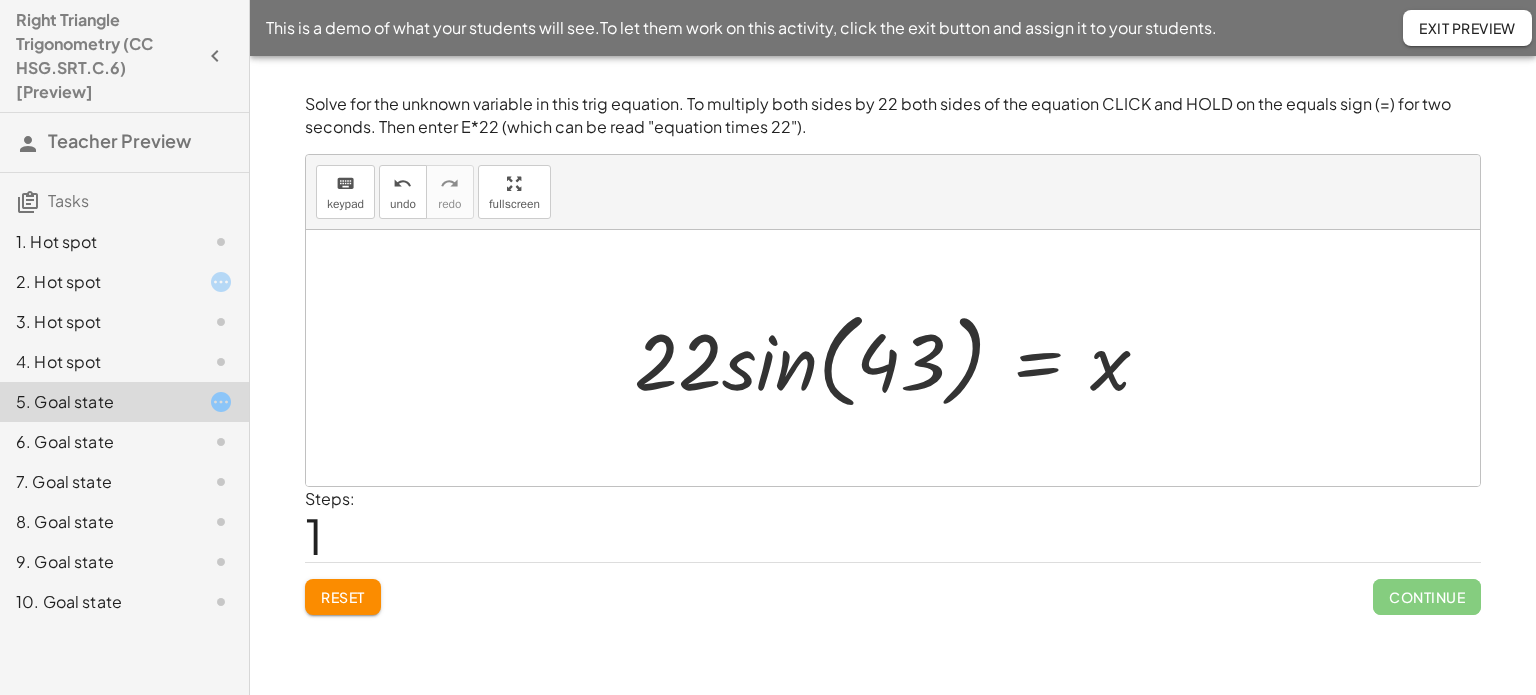 click on "6. Goal state" 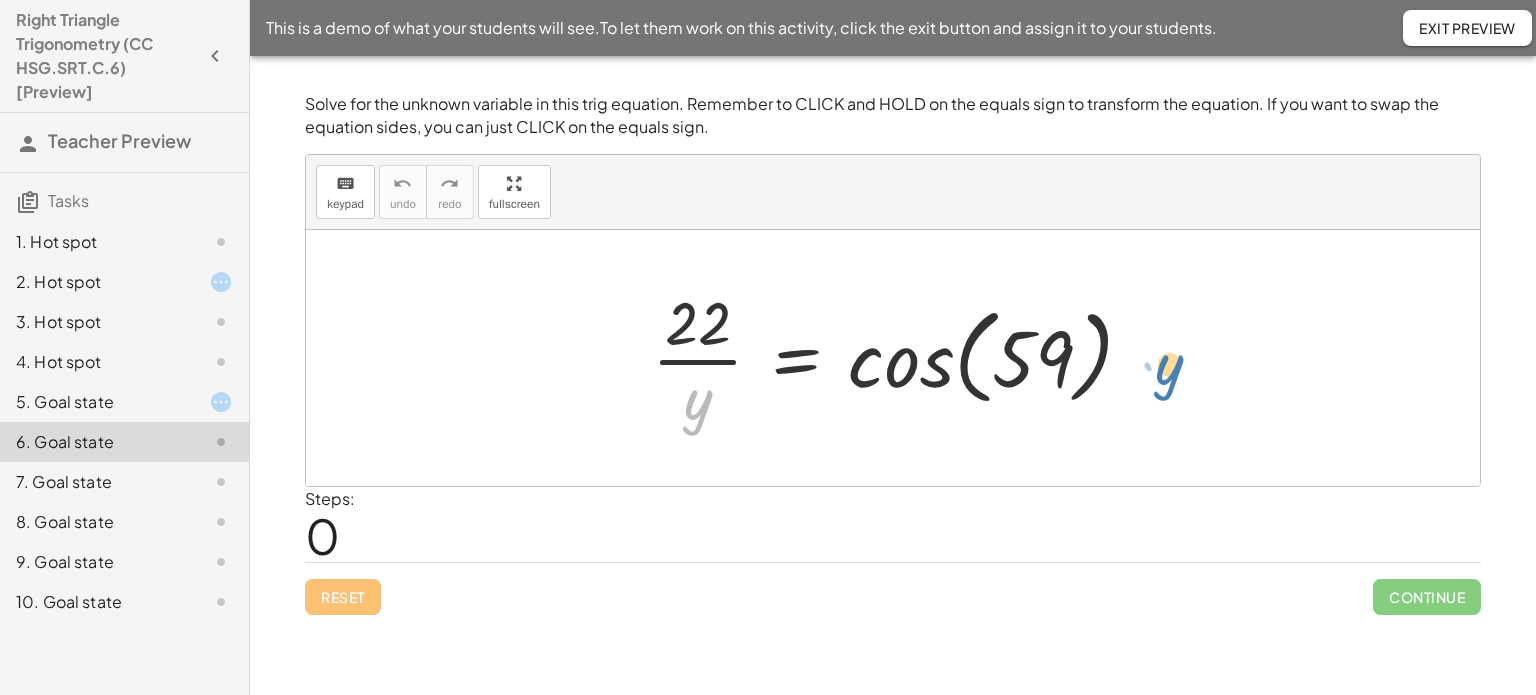 drag, startPoint x: 692, startPoint y: 414, endPoint x: 1166, endPoint y: 379, distance: 475.29044 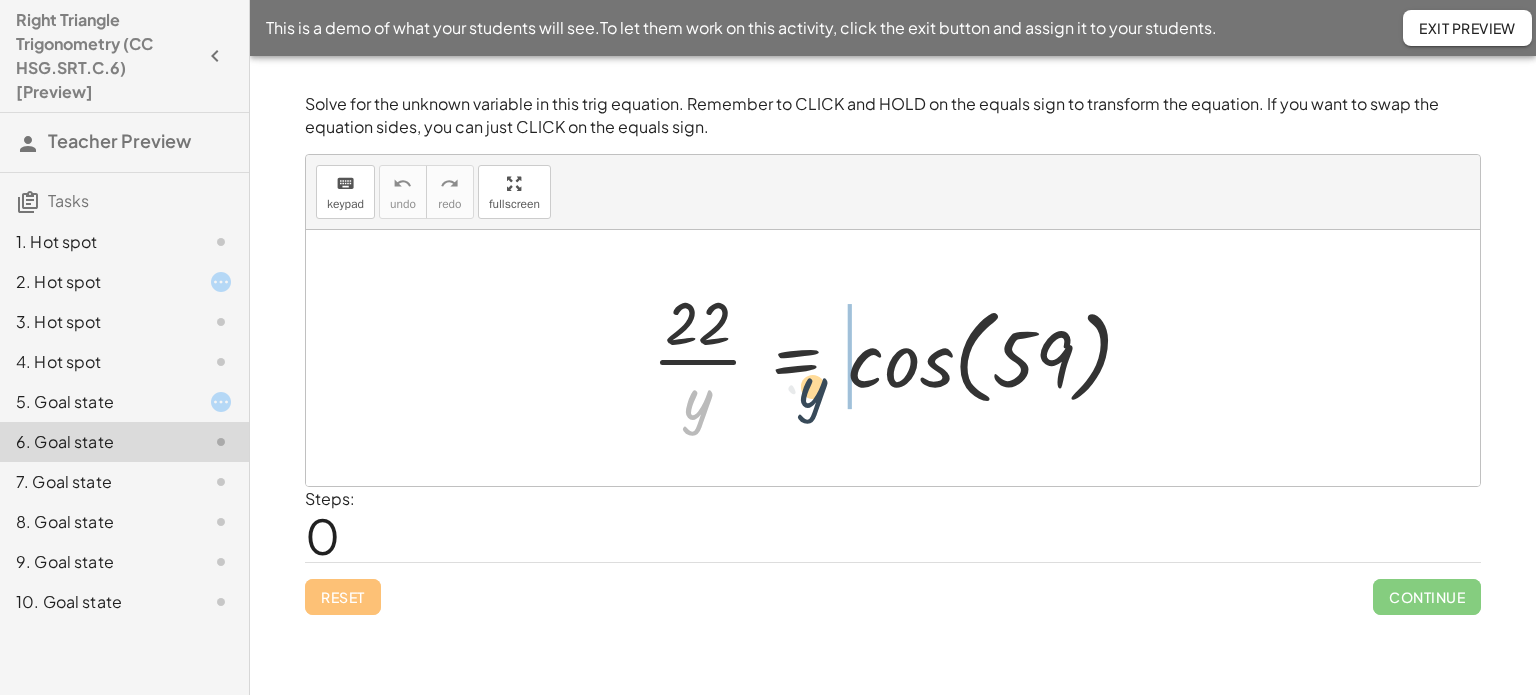 drag, startPoint x: 691, startPoint y: 431, endPoint x: 817, endPoint y: 405, distance: 128.65457 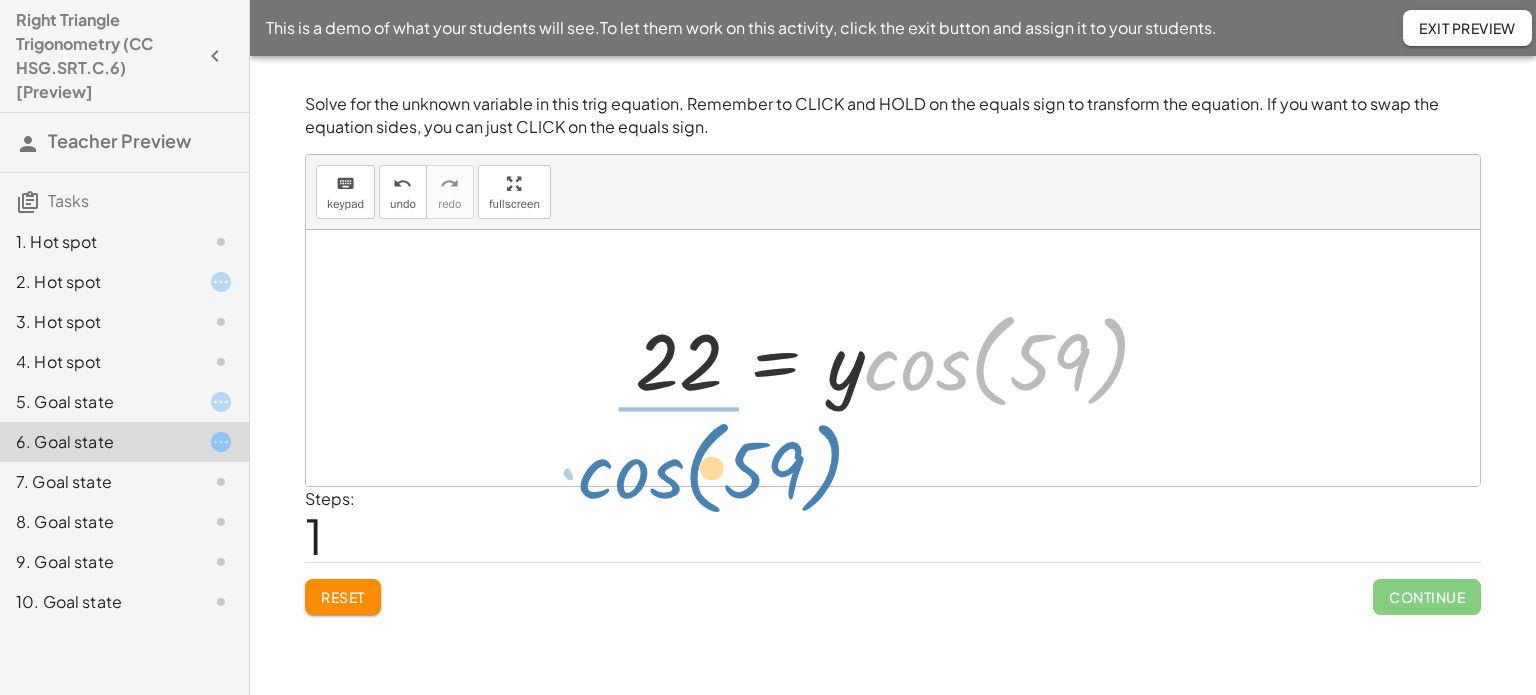 drag, startPoint x: 927, startPoint y: 371, endPoint x: 636, endPoint y: 478, distance: 310.04837 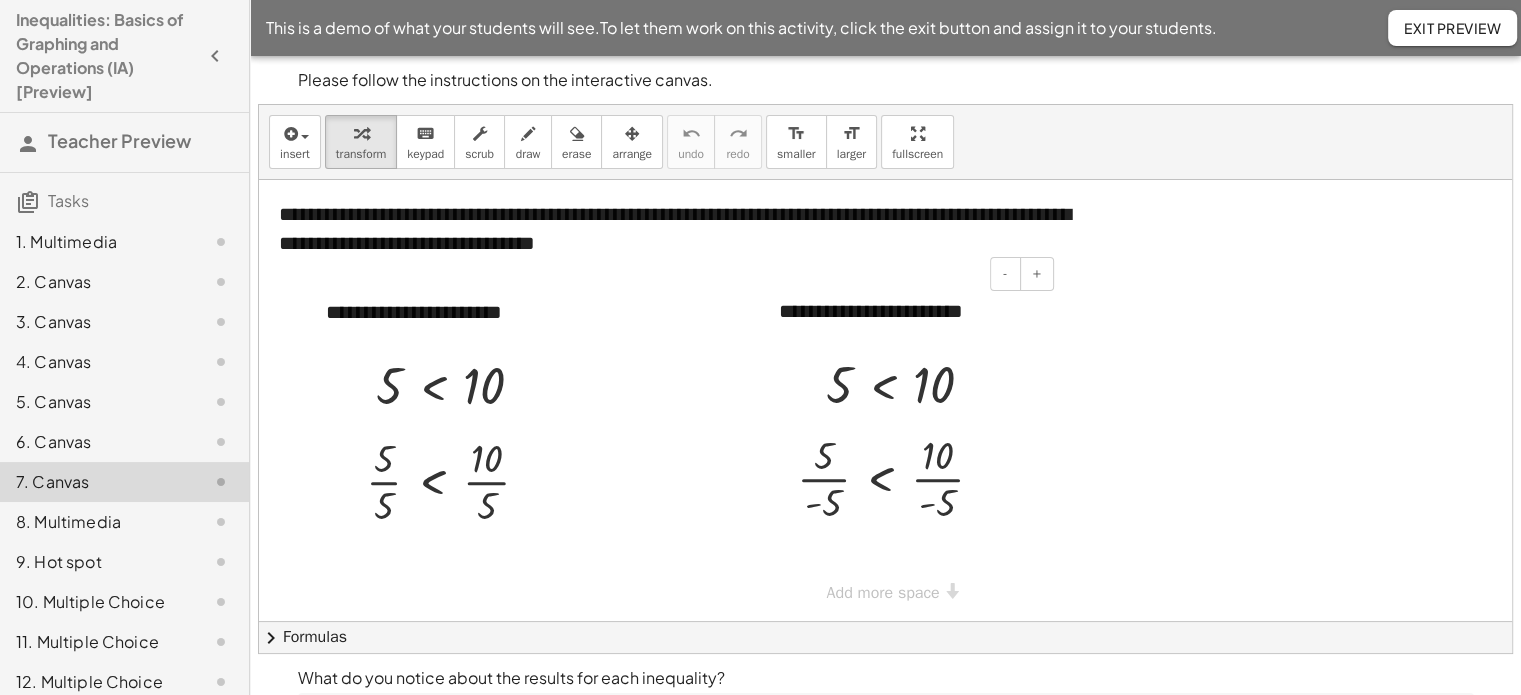 scroll, scrollTop: 18, scrollLeft: 0, axis: vertical 